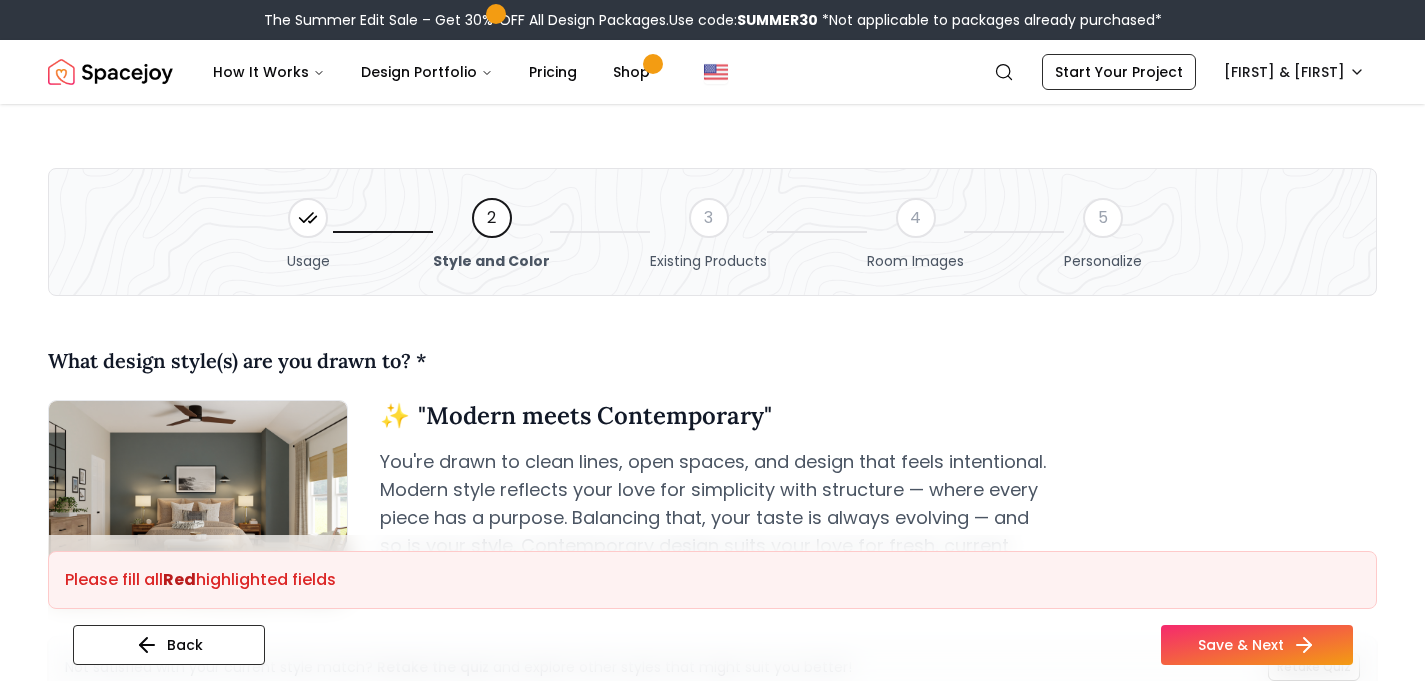 scroll, scrollTop: 1710, scrollLeft: 0, axis: vertical 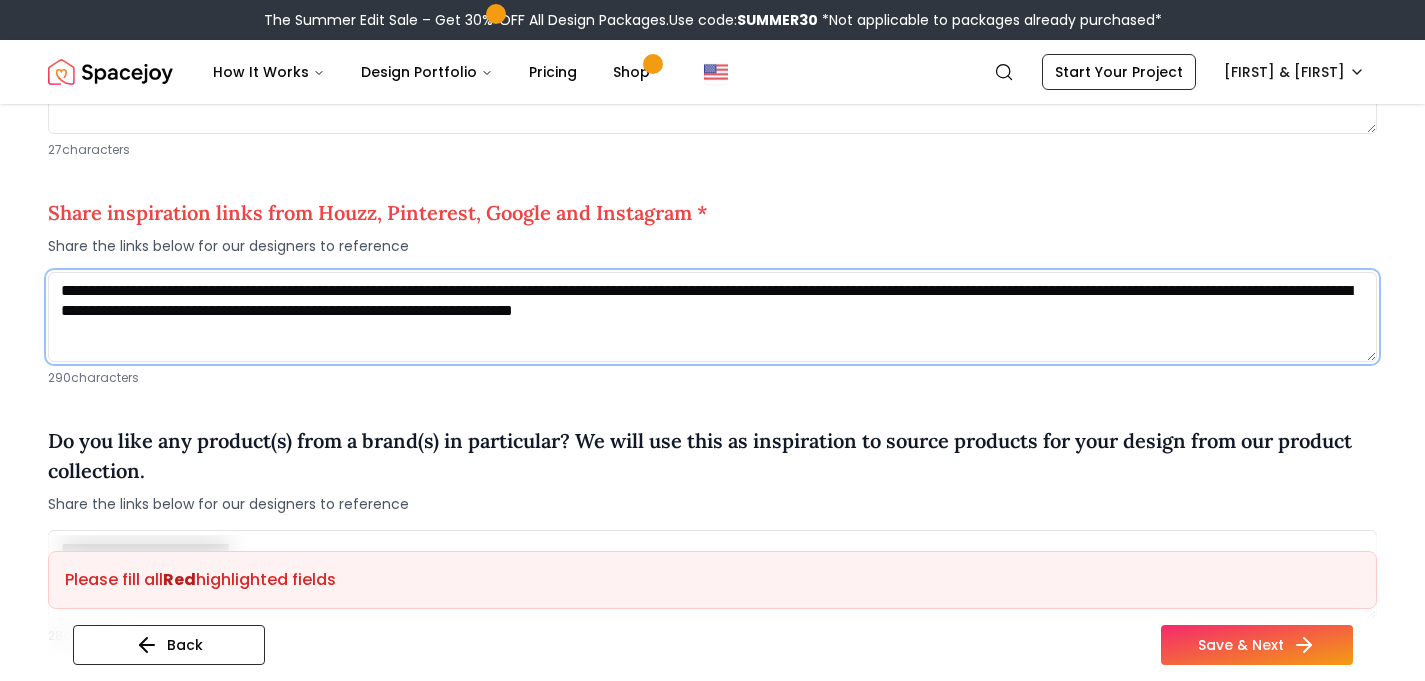 click on "**********" at bounding box center [712, 317] 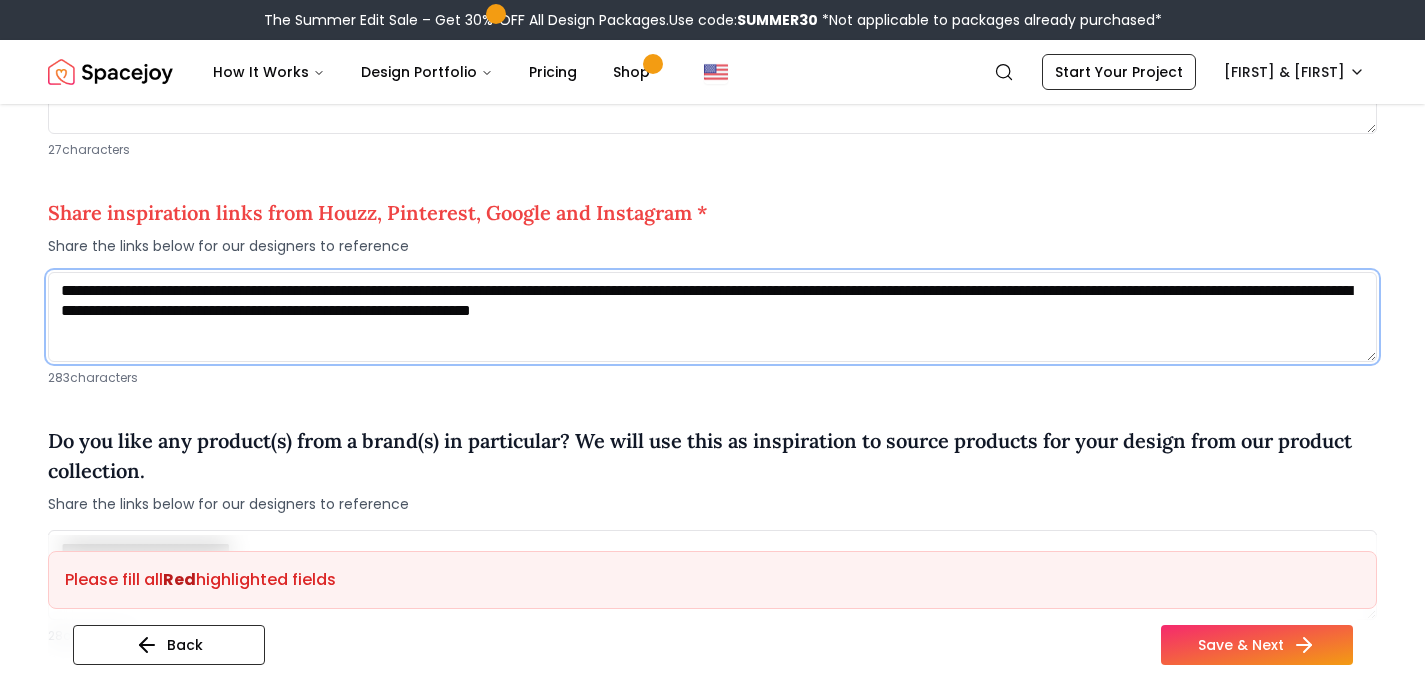 paste on "**********" 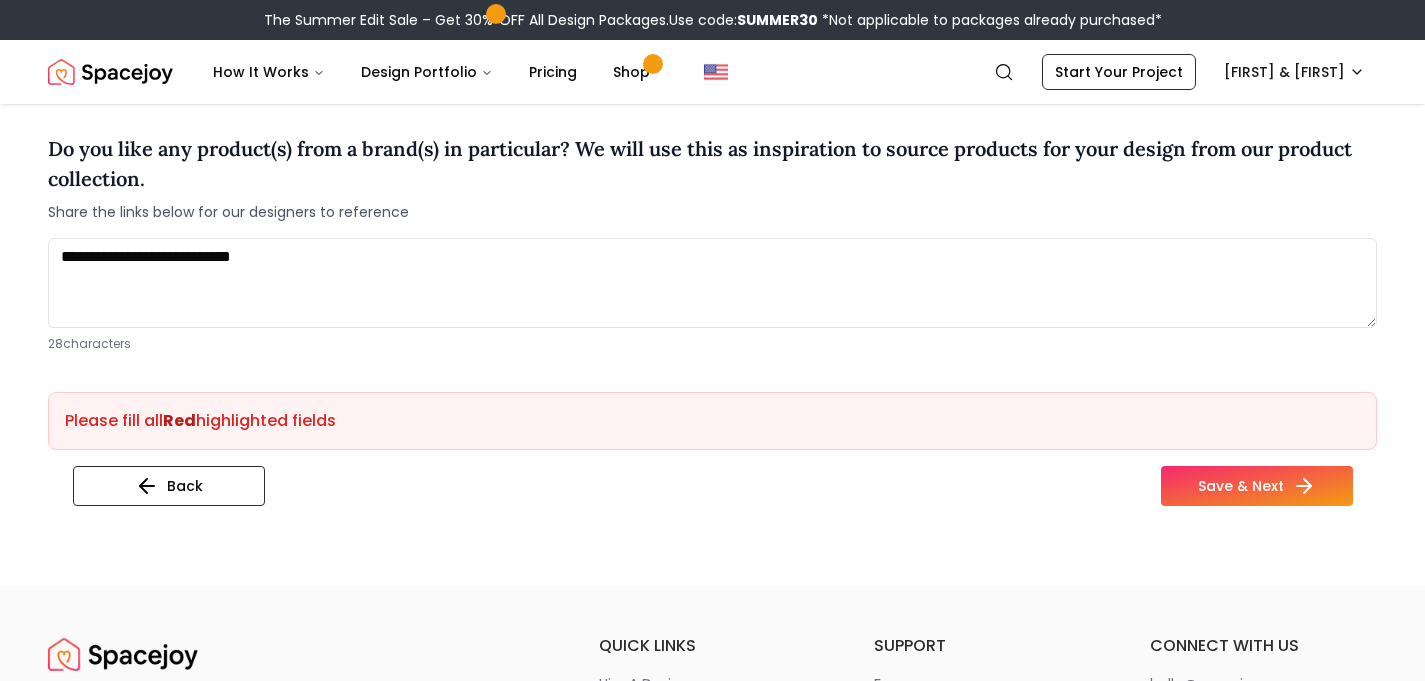 scroll, scrollTop: 1885, scrollLeft: 0, axis: vertical 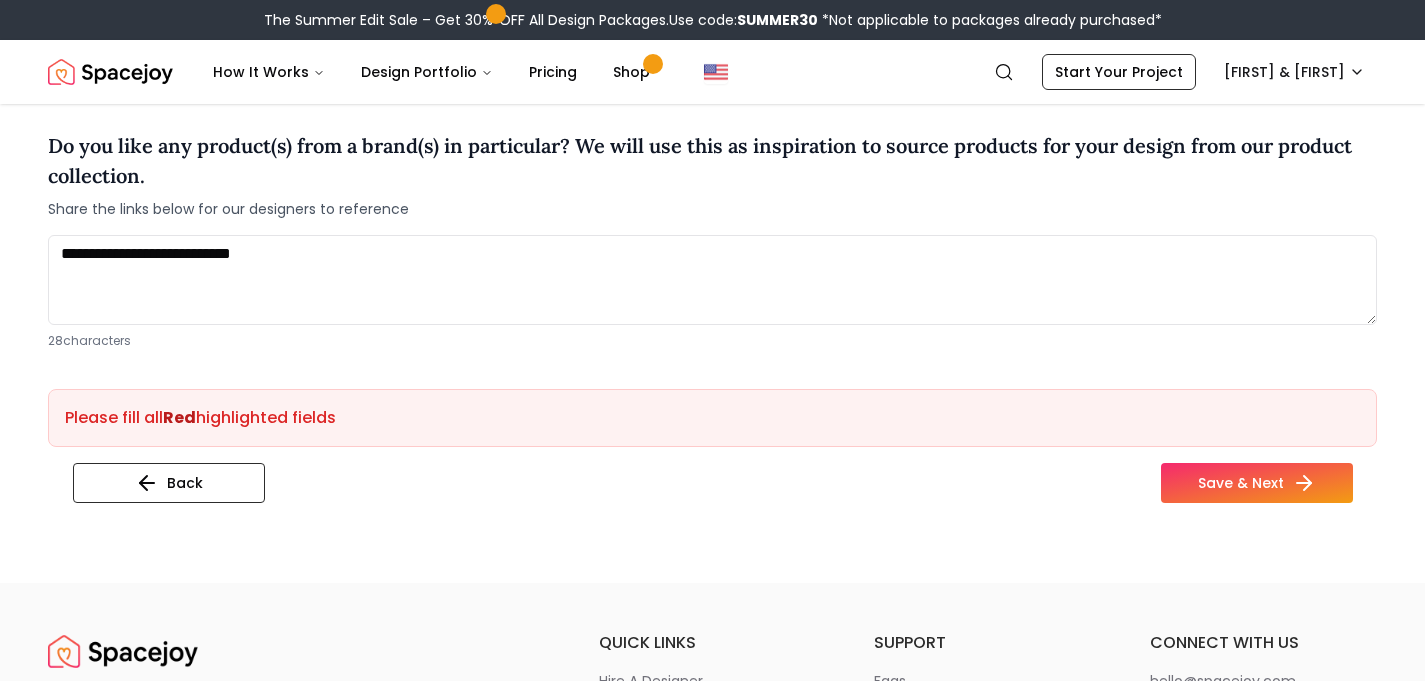 type on "**********" 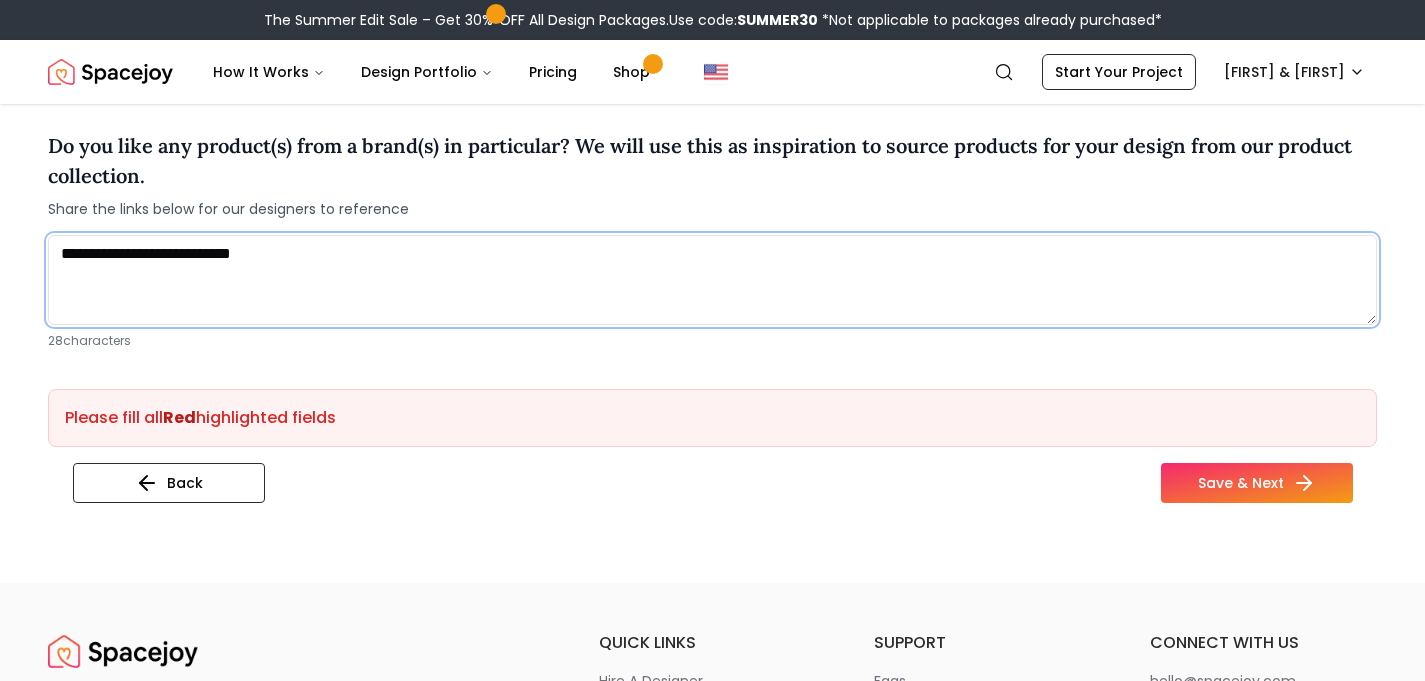 click on "**********" at bounding box center (712, 280) 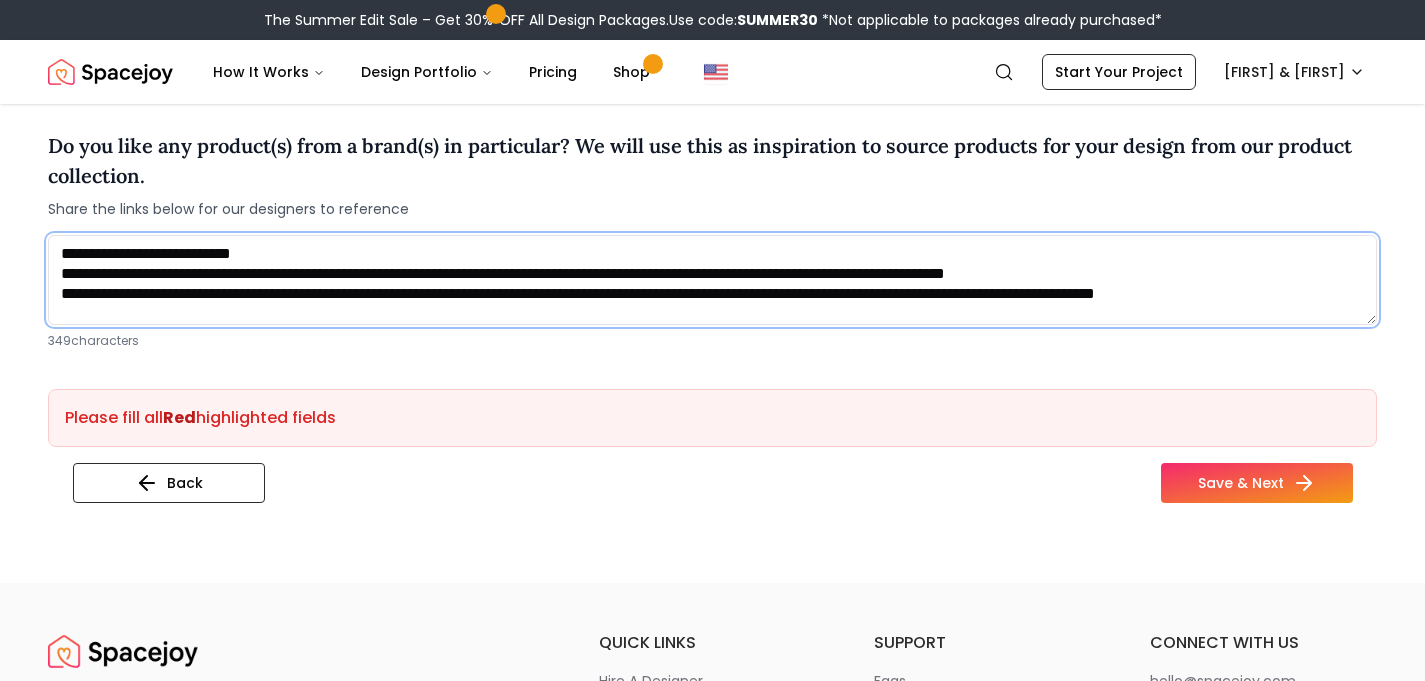 scroll, scrollTop: 1, scrollLeft: 0, axis: vertical 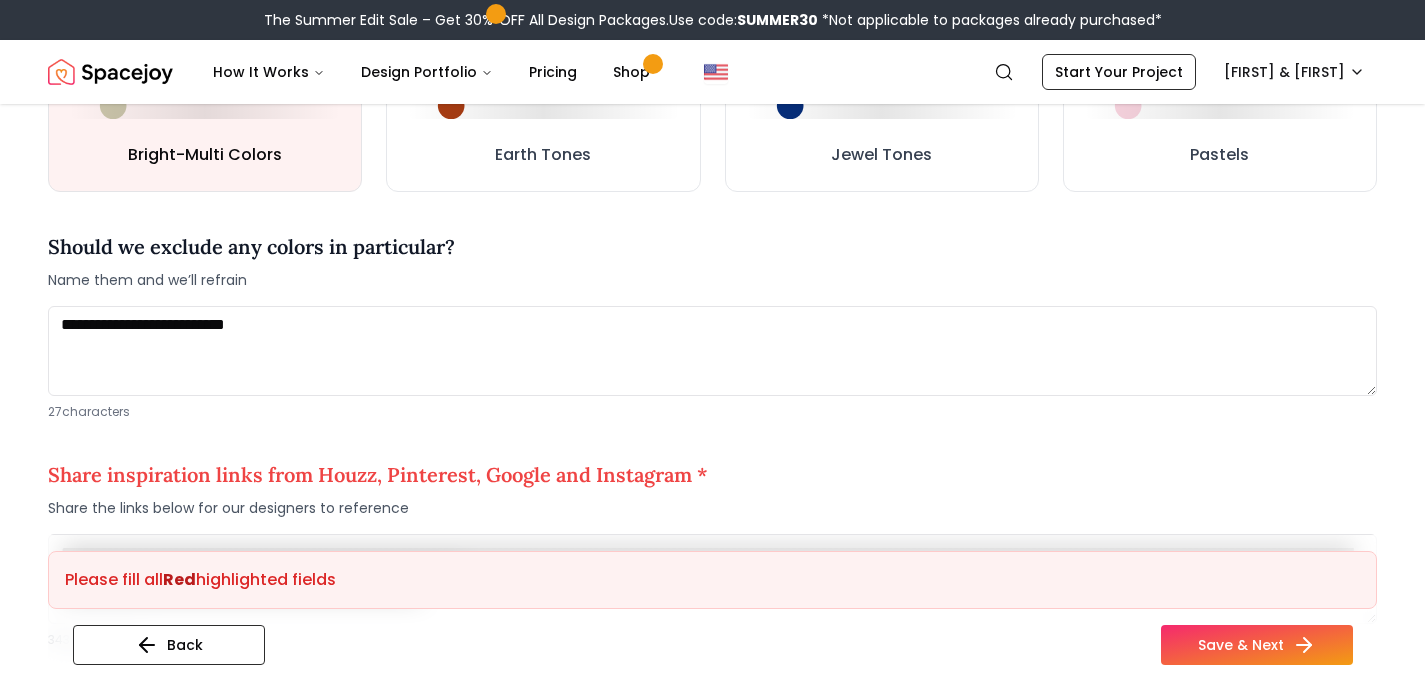 type on "**********" 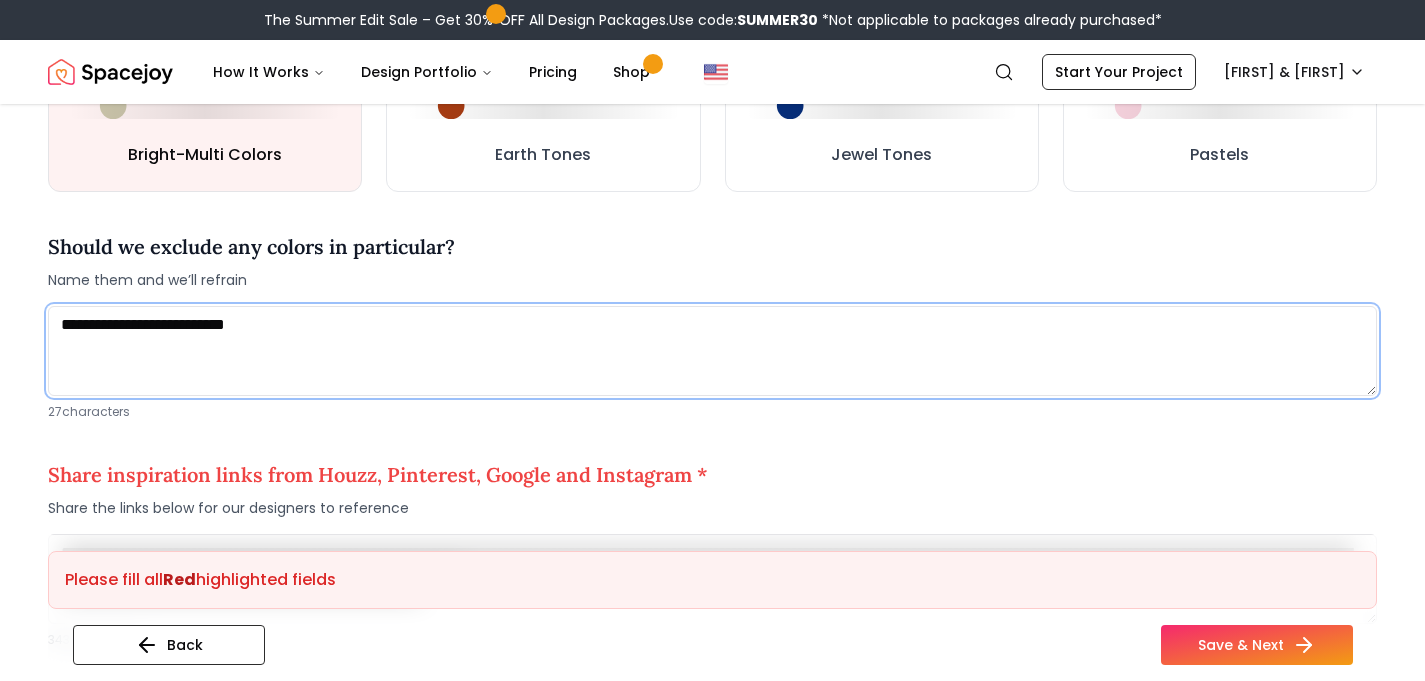 click on "**********" at bounding box center (712, 351) 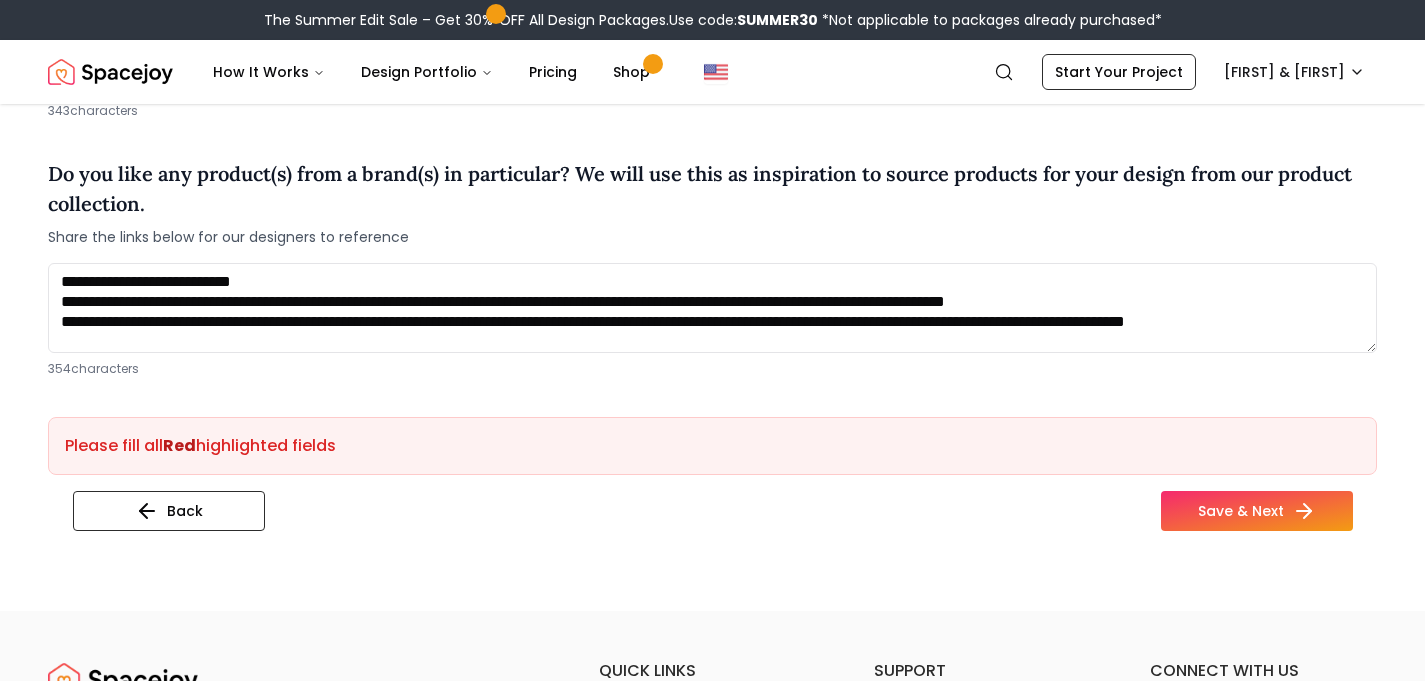 scroll, scrollTop: 1858, scrollLeft: 0, axis: vertical 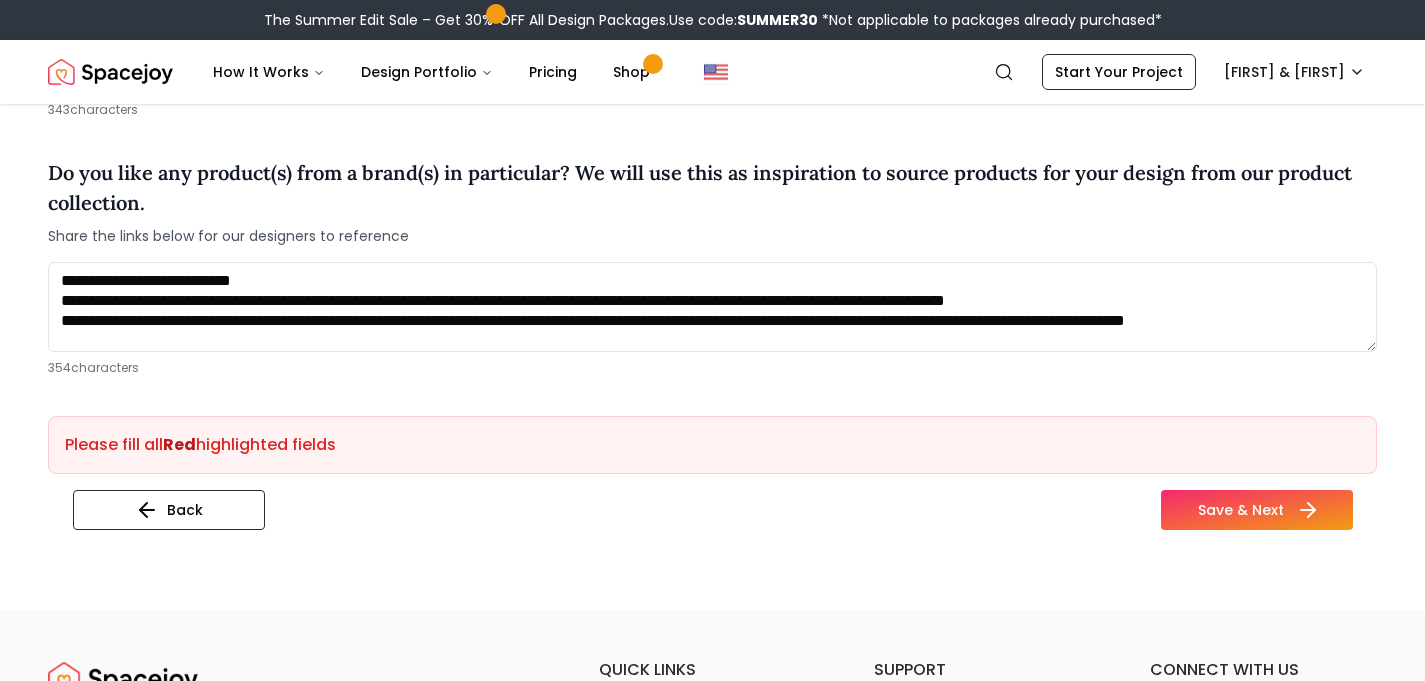type on "**********" 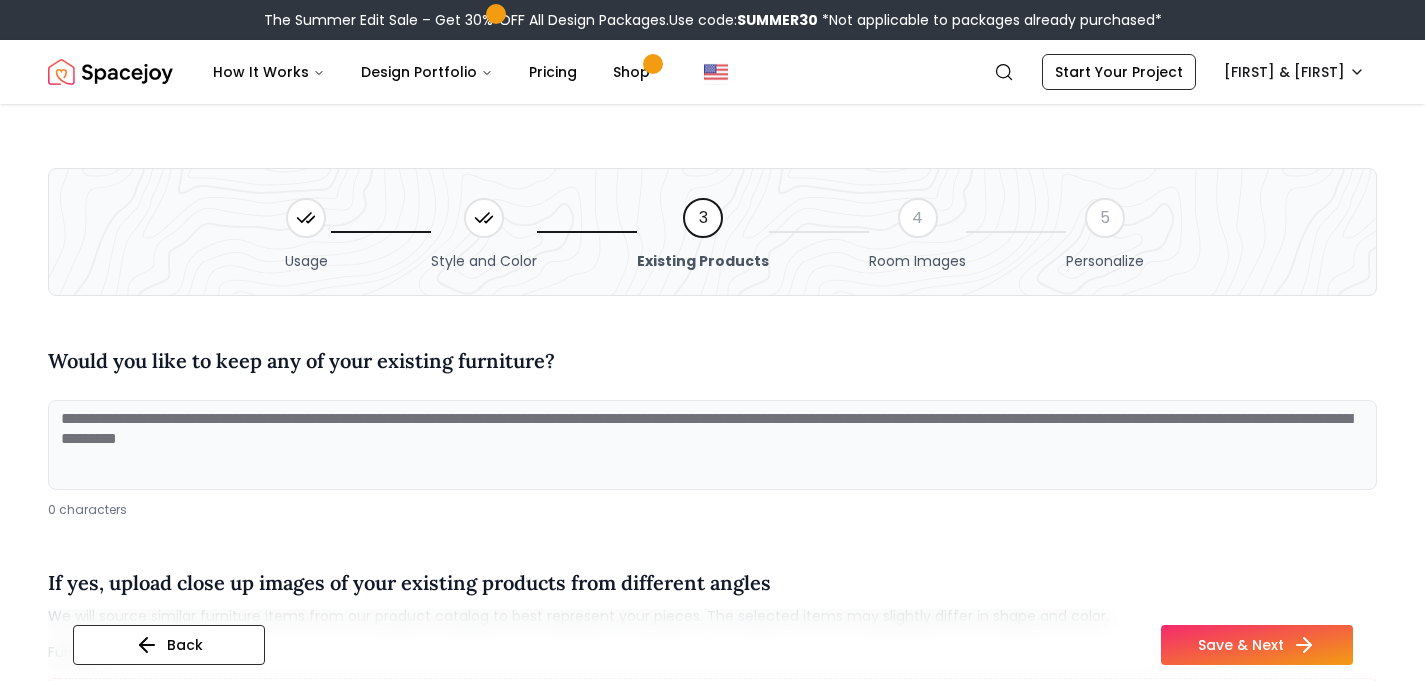 scroll, scrollTop: 0, scrollLeft: 0, axis: both 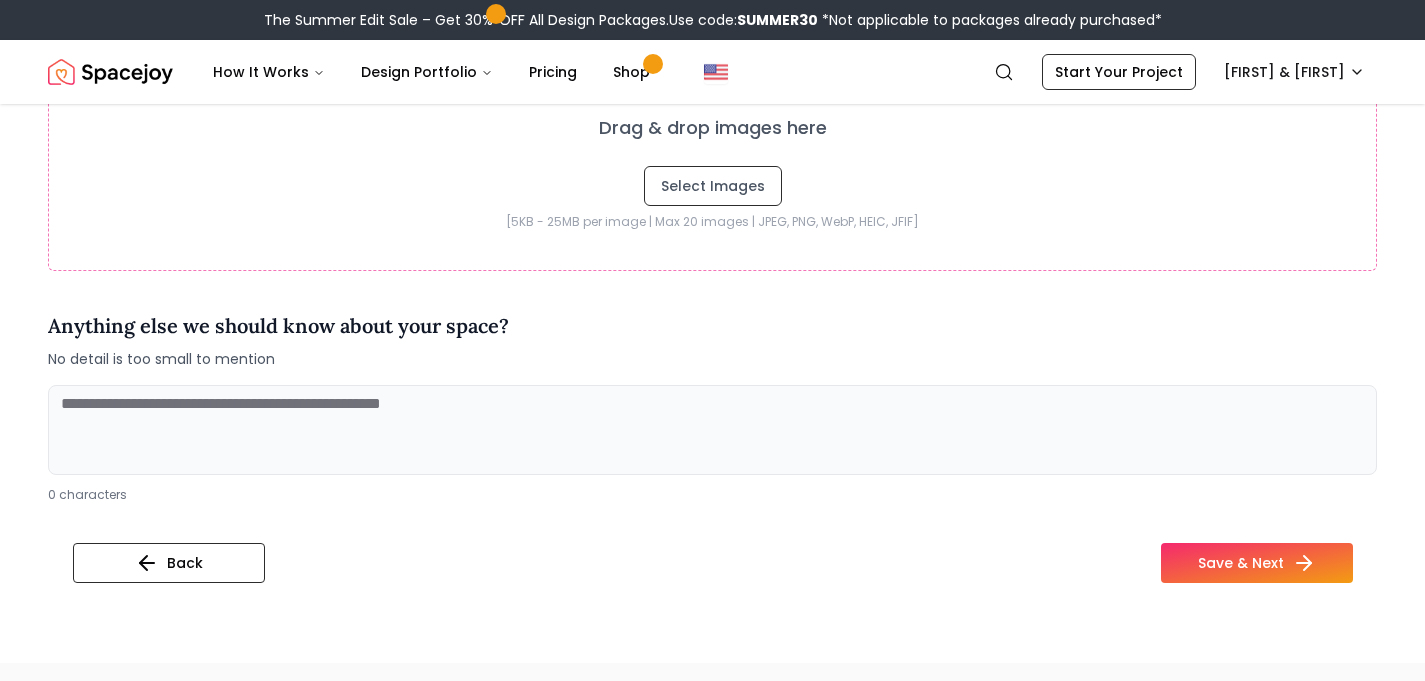 click at bounding box center (712, 430) 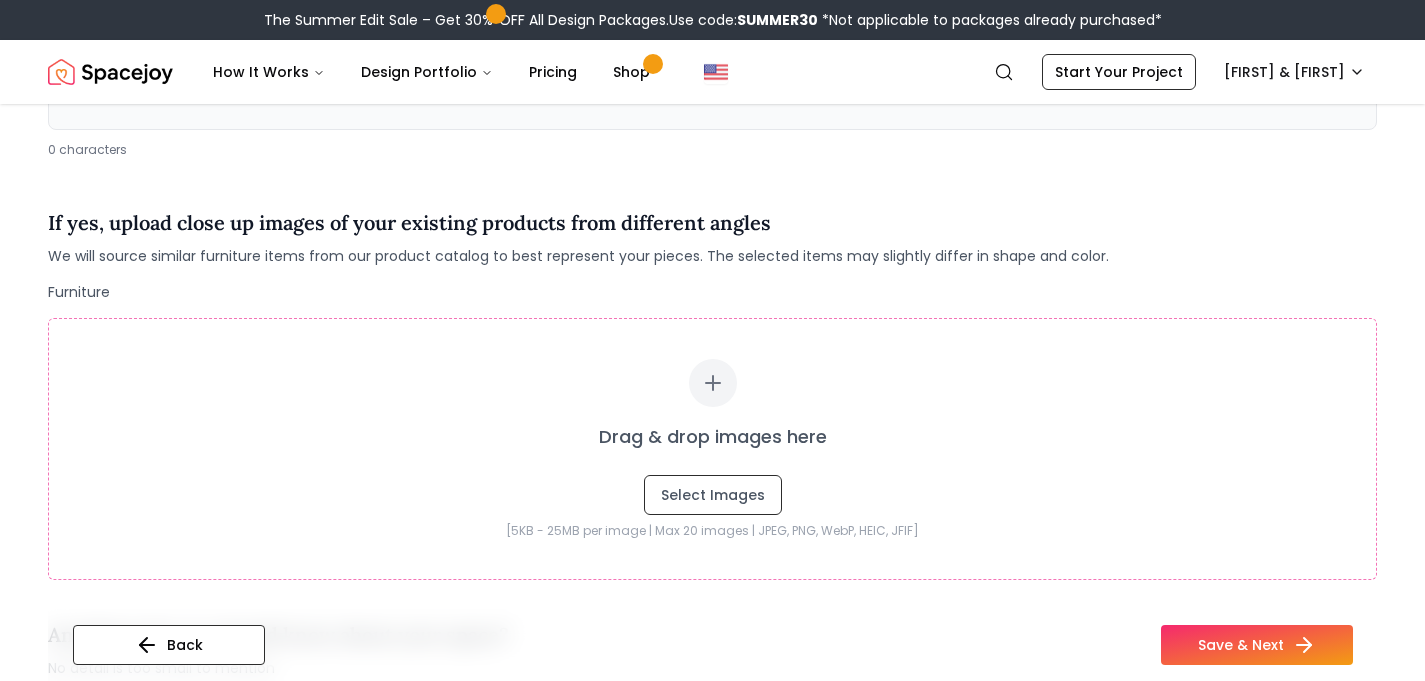 scroll, scrollTop: 356, scrollLeft: 0, axis: vertical 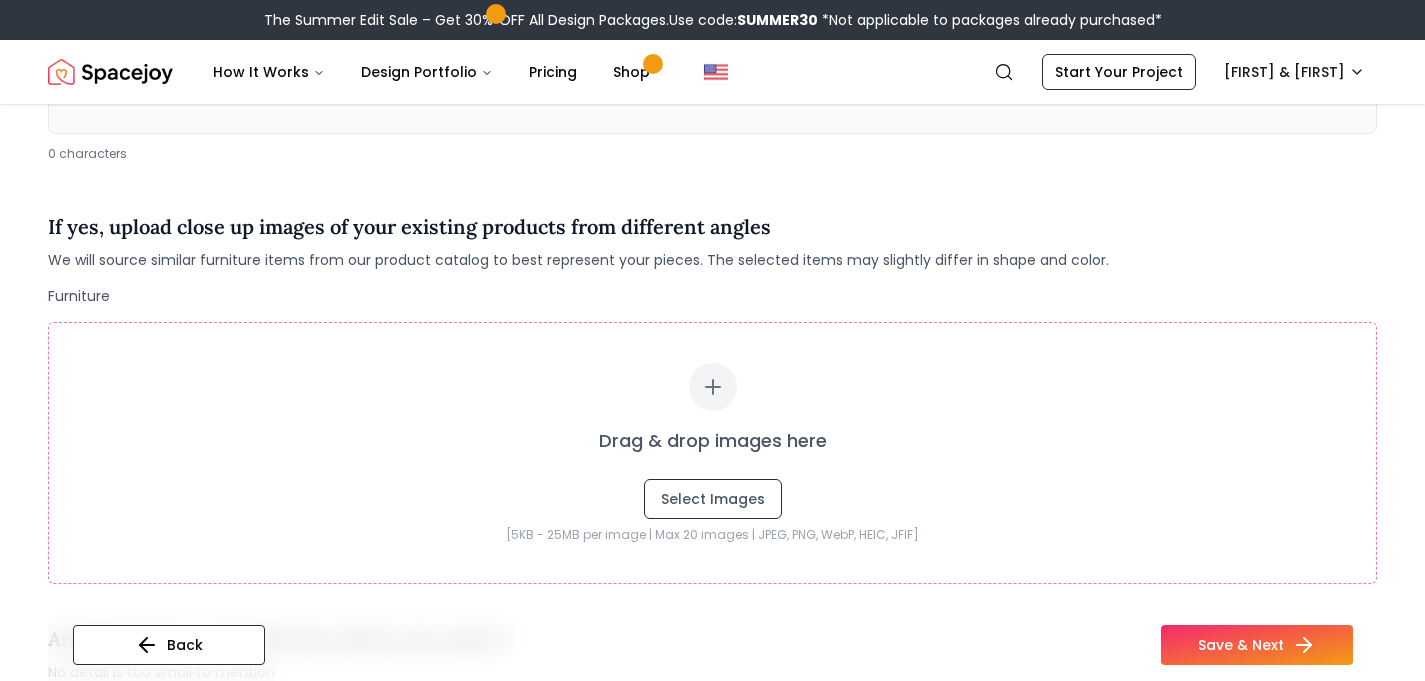 type on "**********" 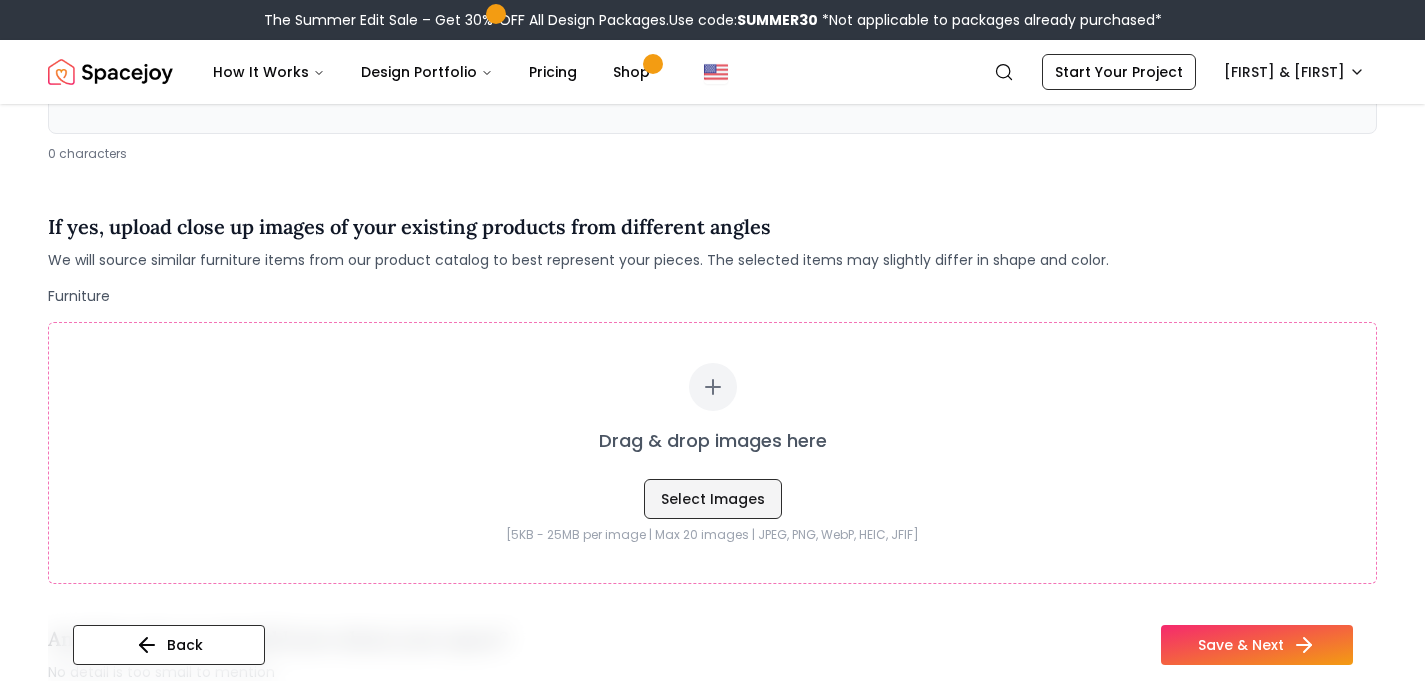 click on "Select Images" at bounding box center (713, 499) 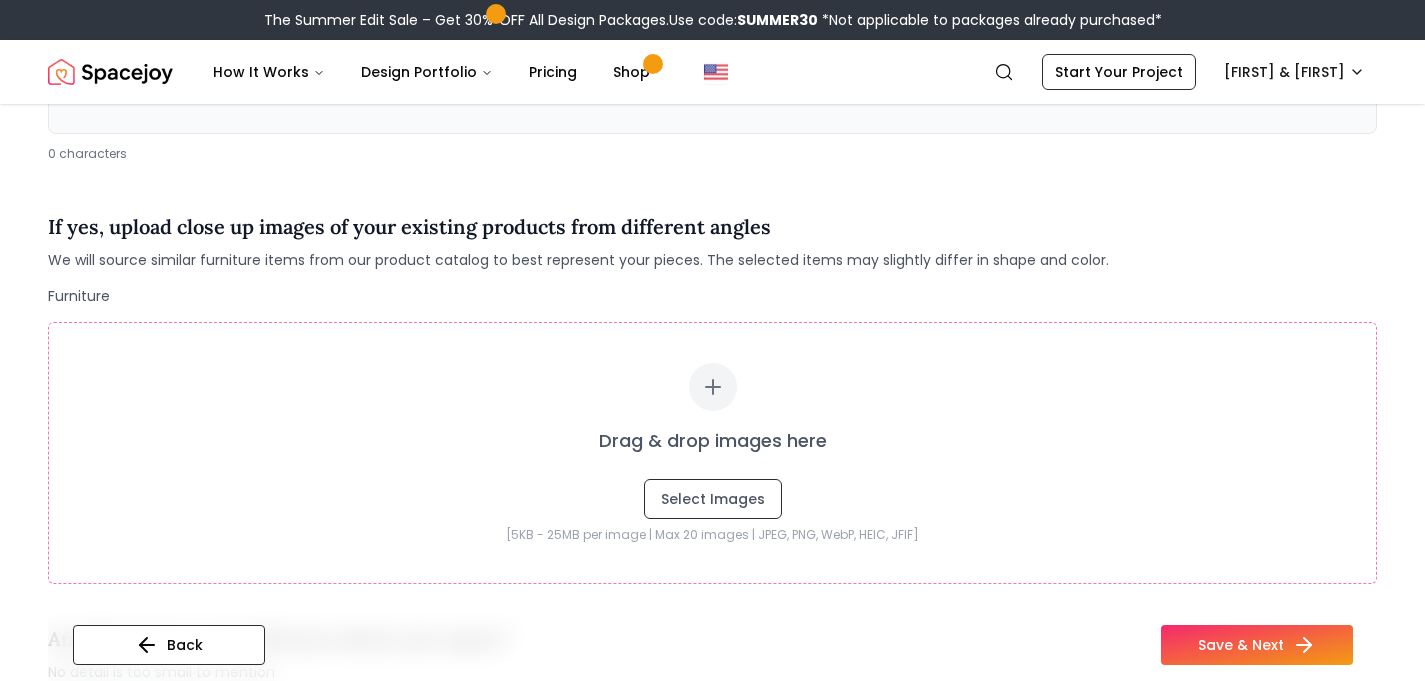 type on "**********" 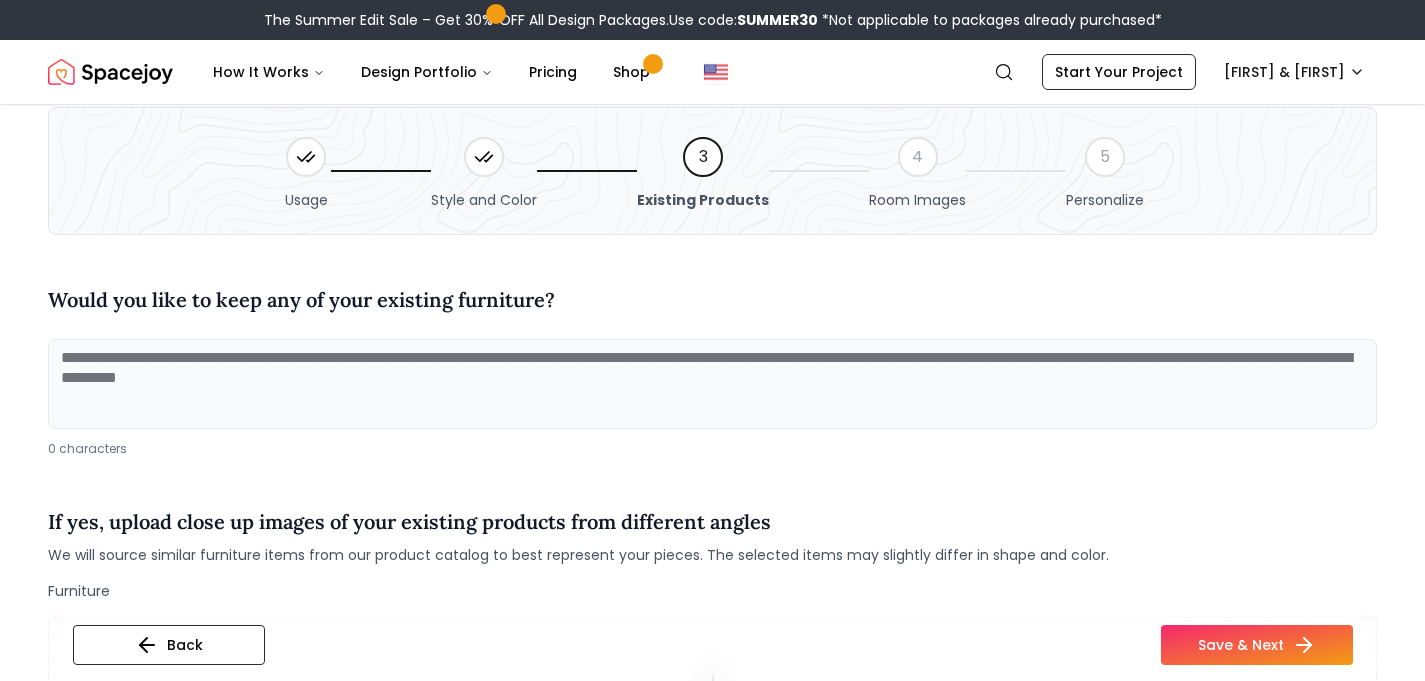 scroll, scrollTop: 0, scrollLeft: 0, axis: both 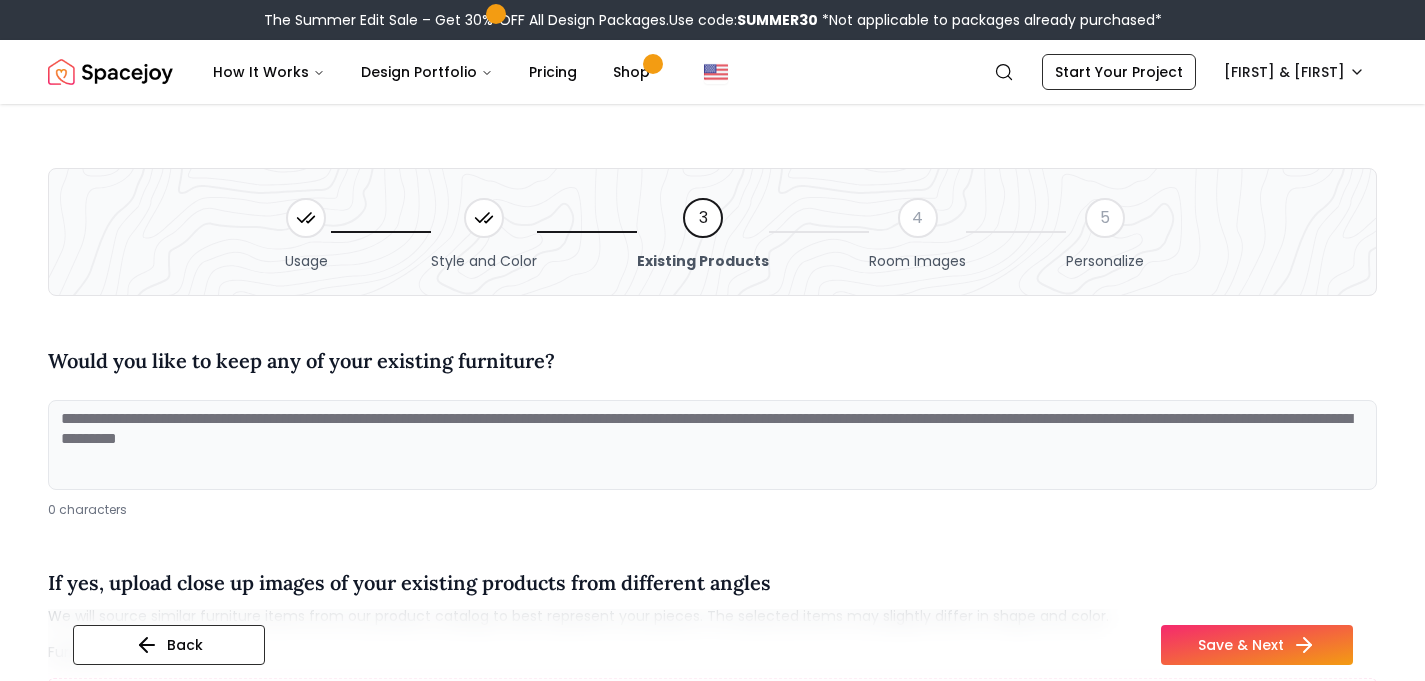 click at bounding box center (712, 445) 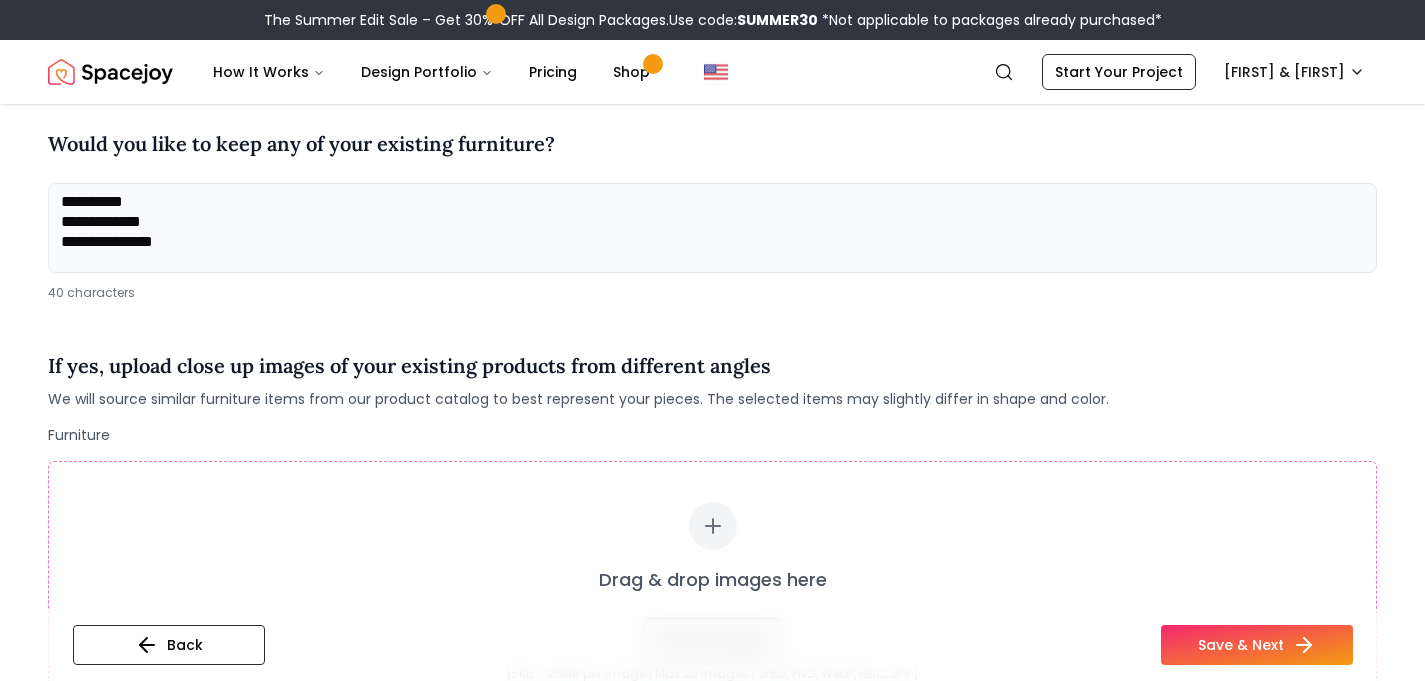 scroll, scrollTop: 211, scrollLeft: 0, axis: vertical 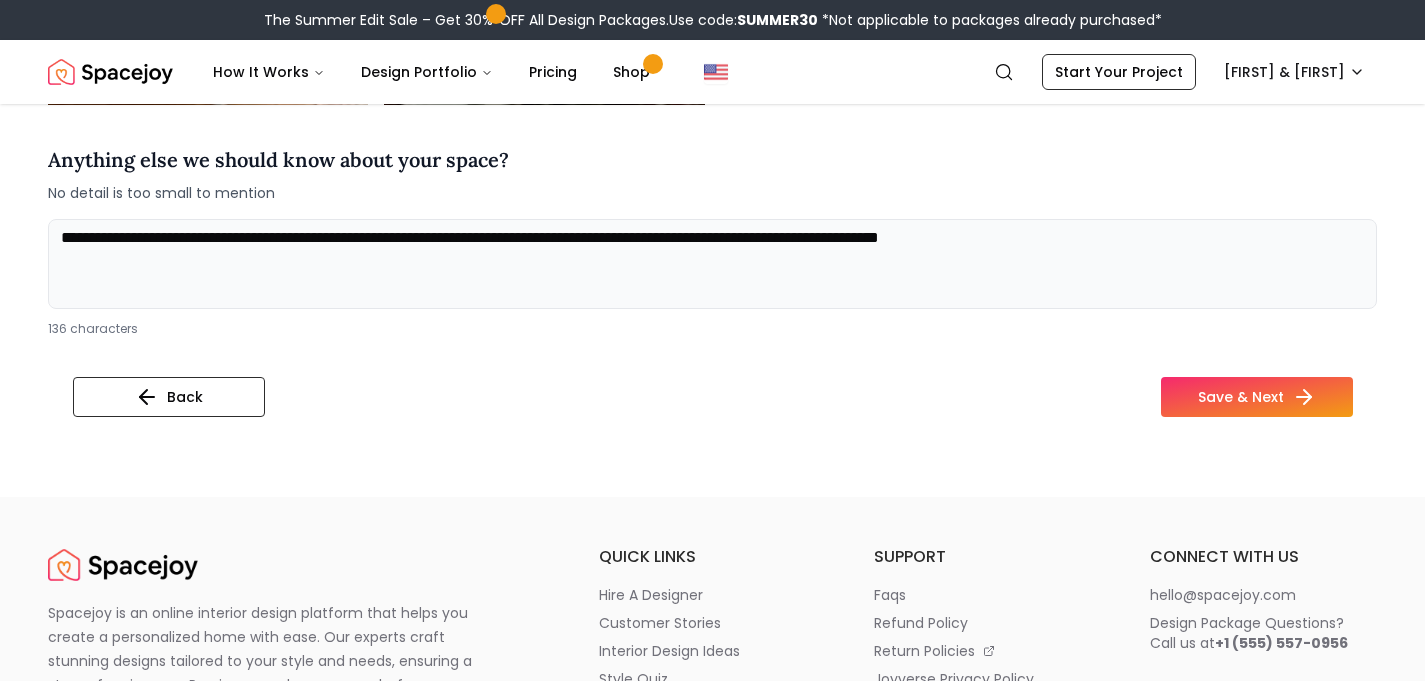 click on "**********" at bounding box center (712, 264) 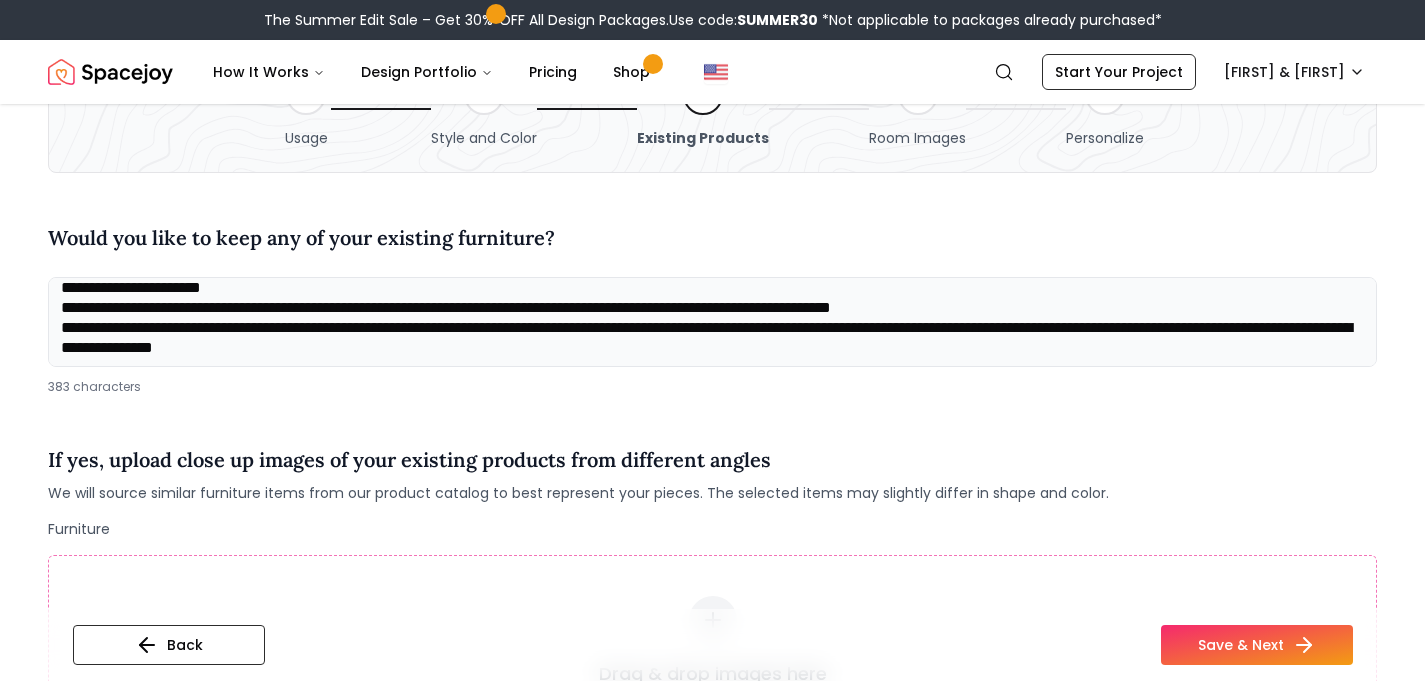 scroll, scrollTop: 111, scrollLeft: 0, axis: vertical 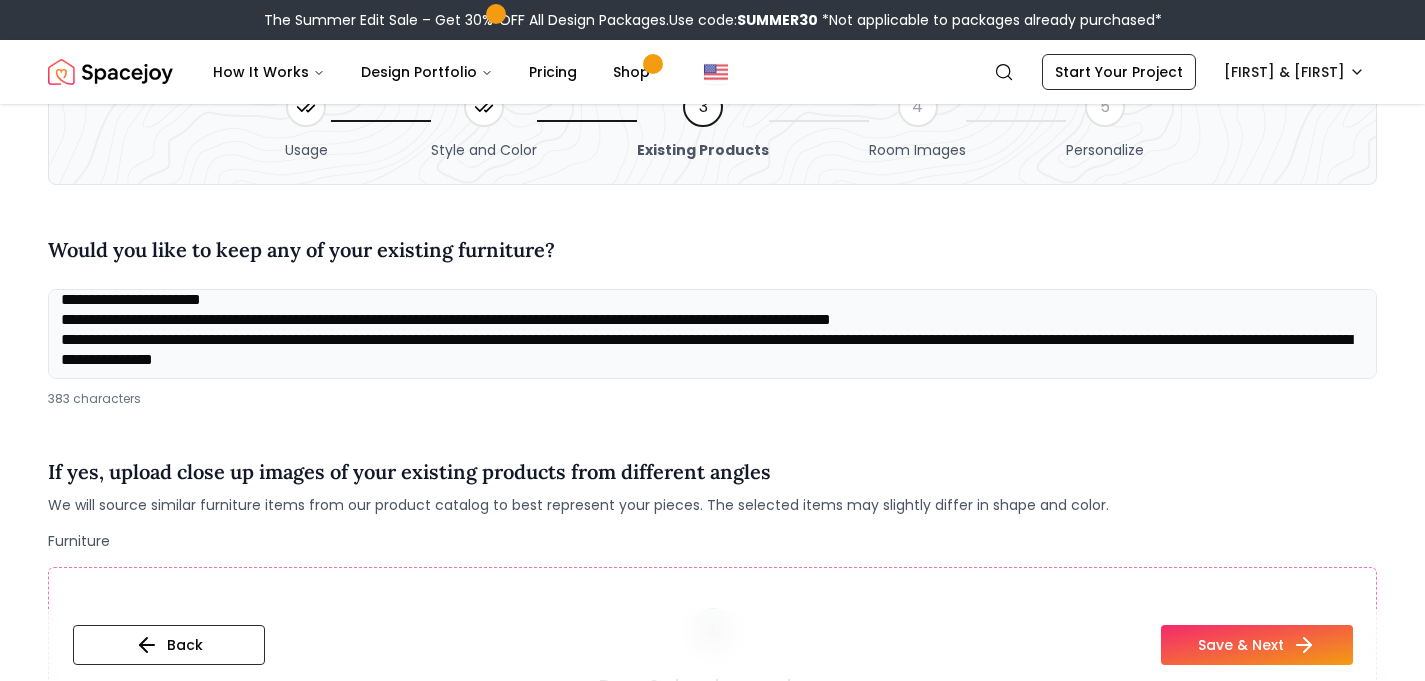 click on "**********" at bounding box center [712, 334] 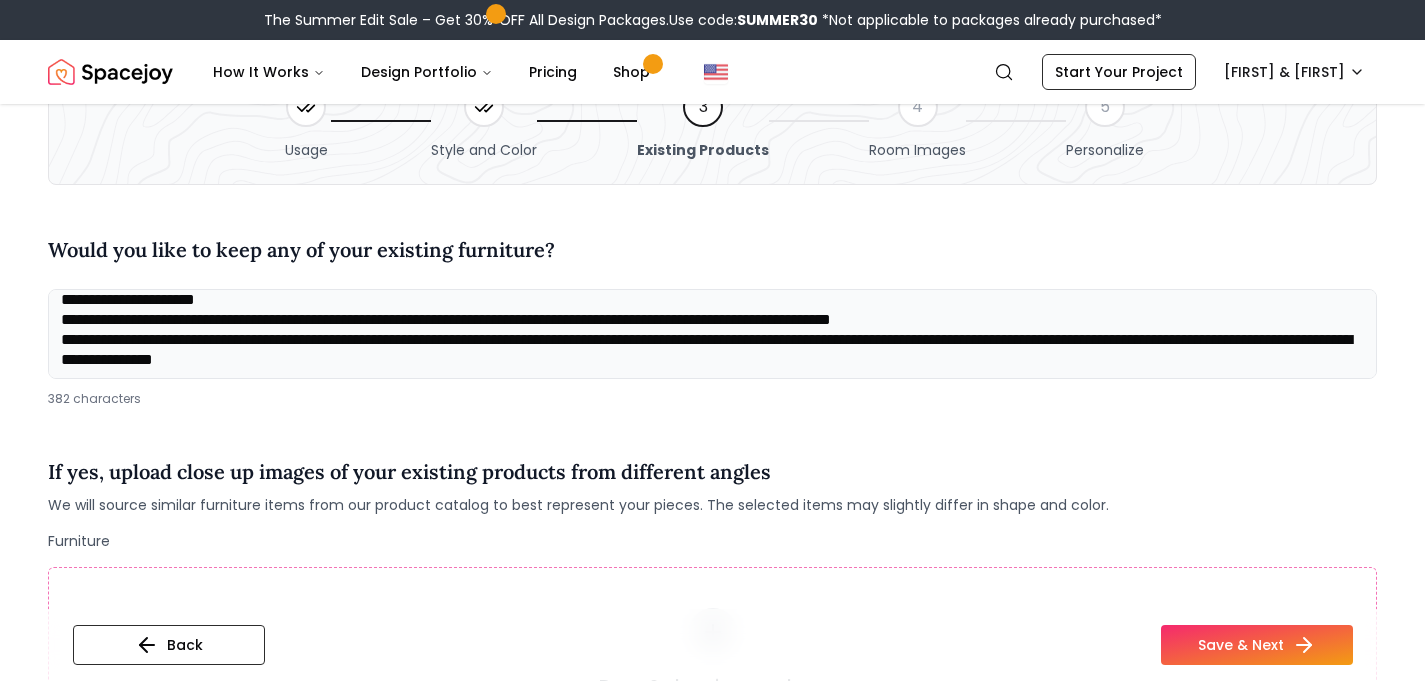 scroll, scrollTop: 6, scrollLeft: 0, axis: vertical 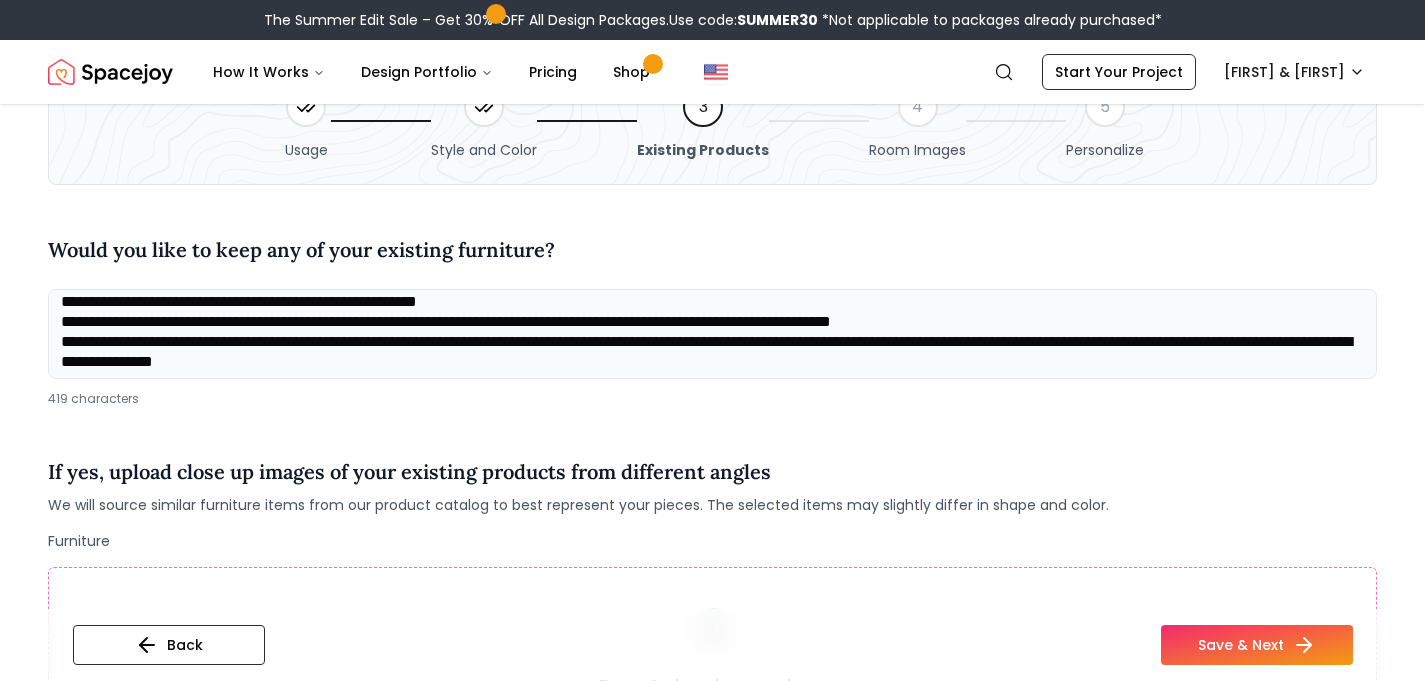 click on "**********" at bounding box center [712, 334] 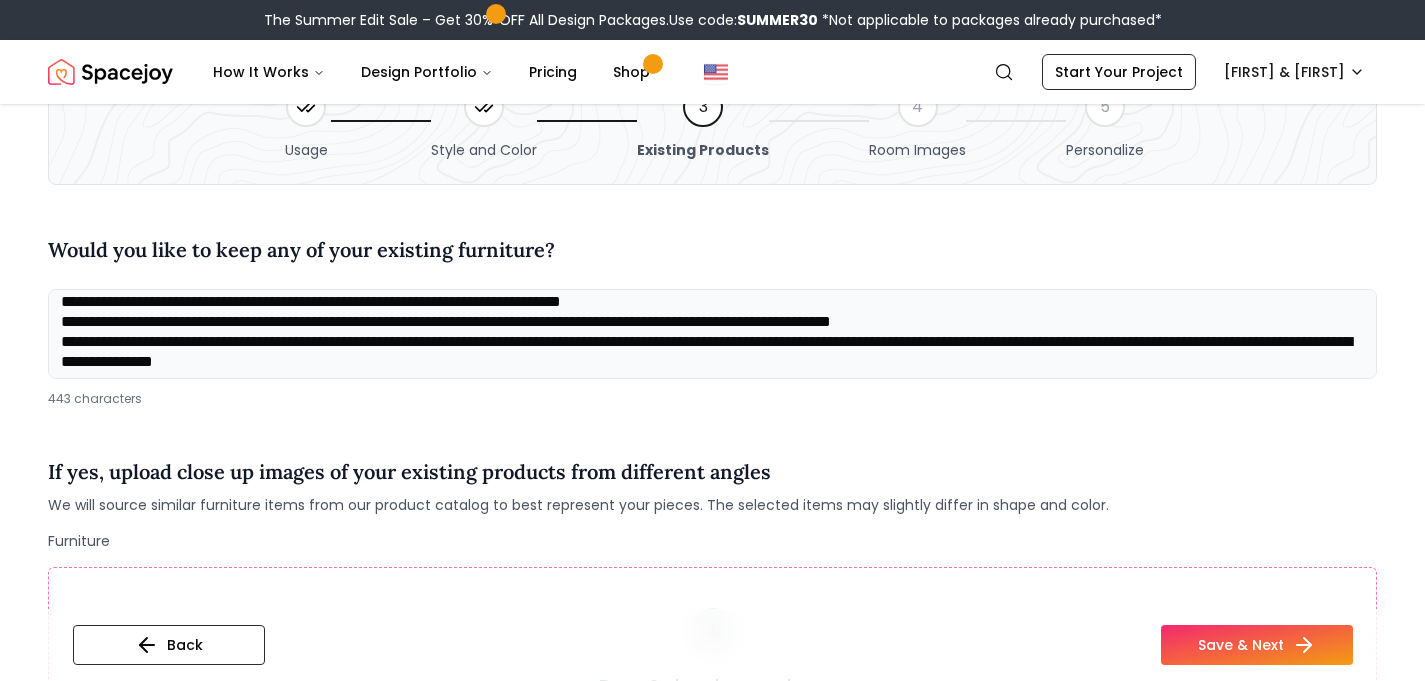 click on "**********" at bounding box center [712, 334] 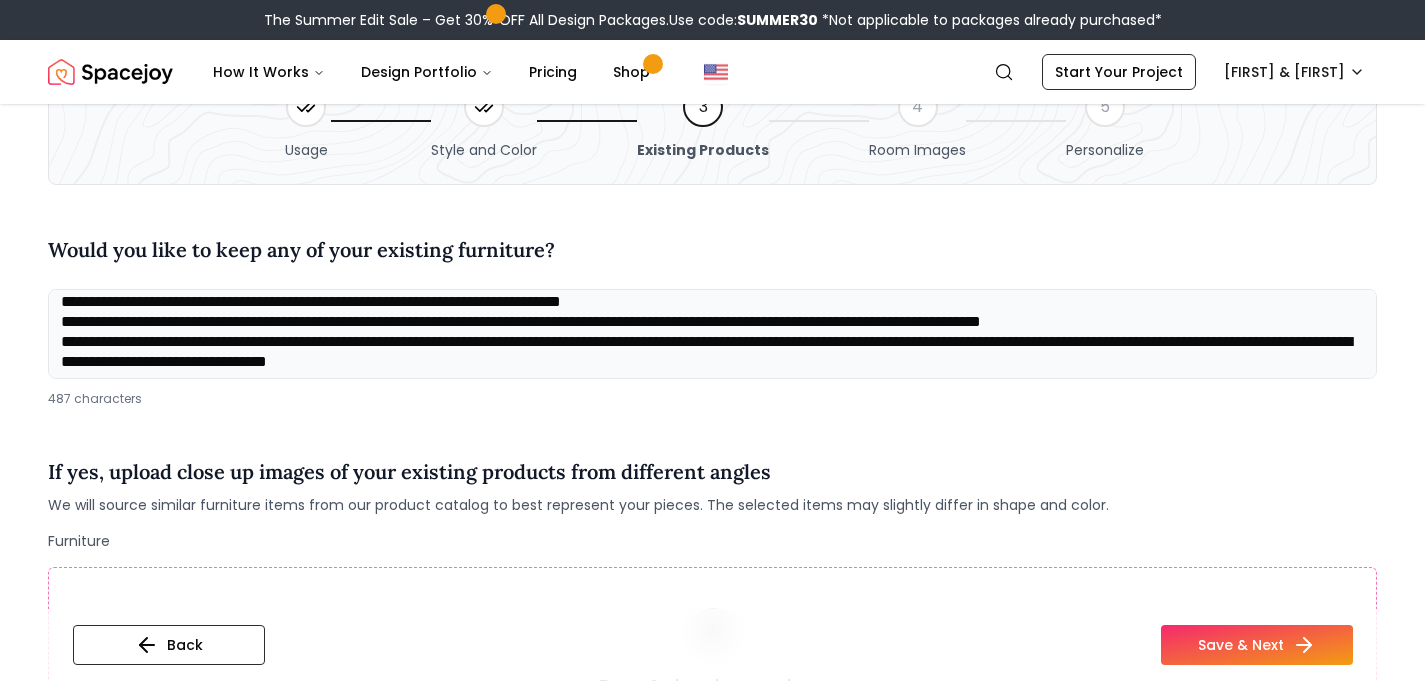 click on "**********" at bounding box center [712, 334] 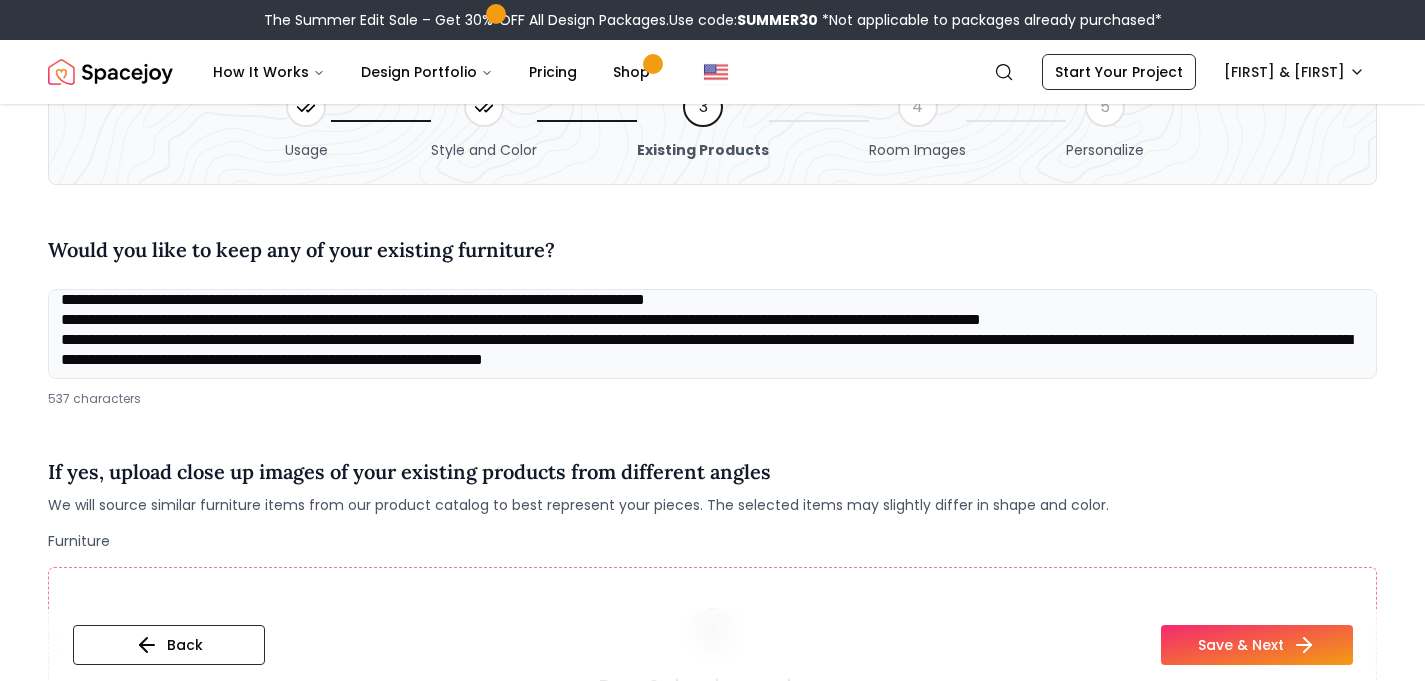 scroll, scrollTop: 6, scrollLeft: 0, axis: vertical 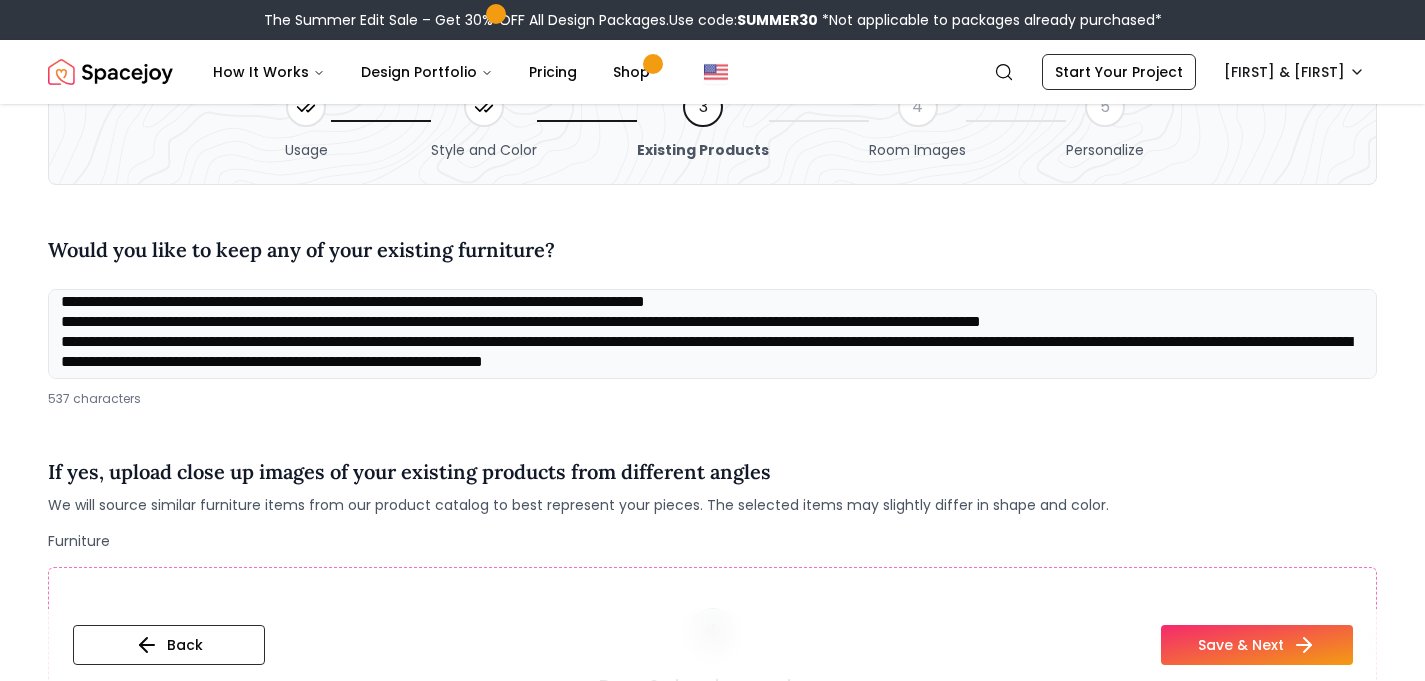 click on "**********" at bounding box center [712, 334] 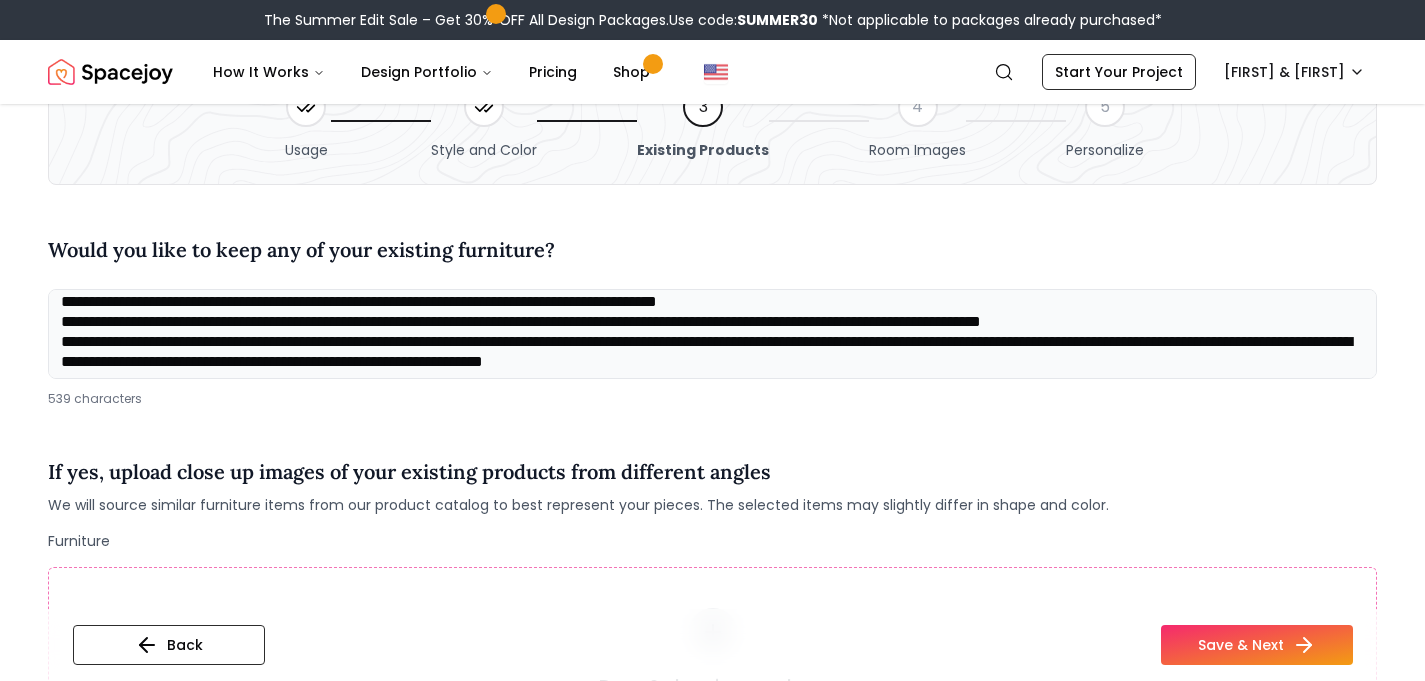 paste on "**********" 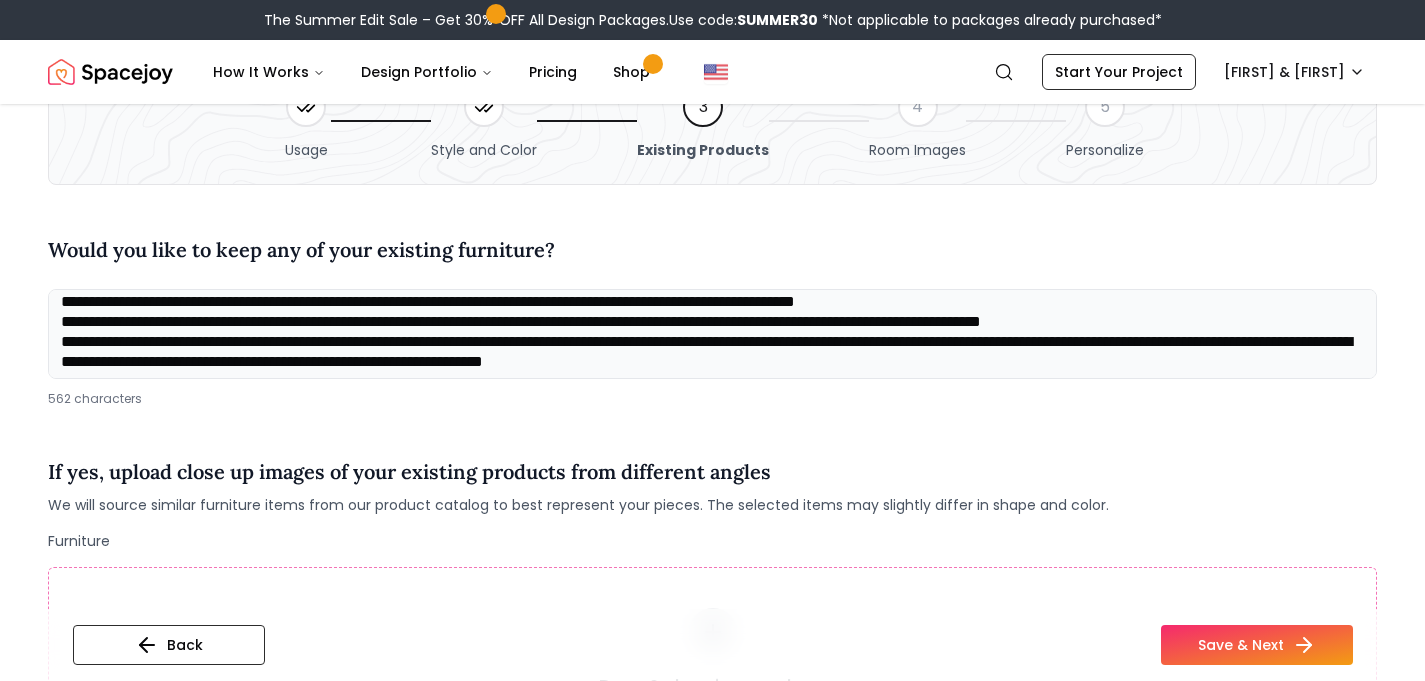 scroll, scrollTop: 0, scrollLeft: 0, axis: both 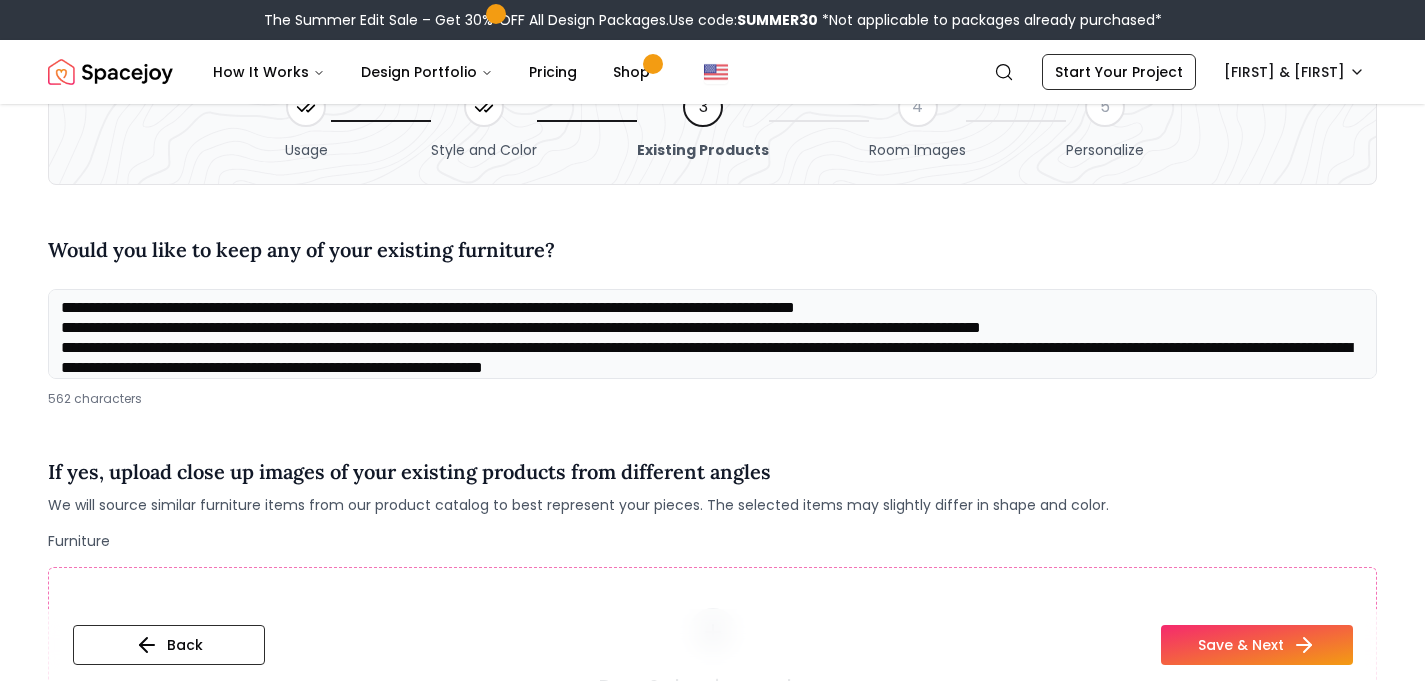 drag, startPoint x: 989, startPoint y: 297, endPoint x: 799, endPoint y: 306, distance: 190.21304 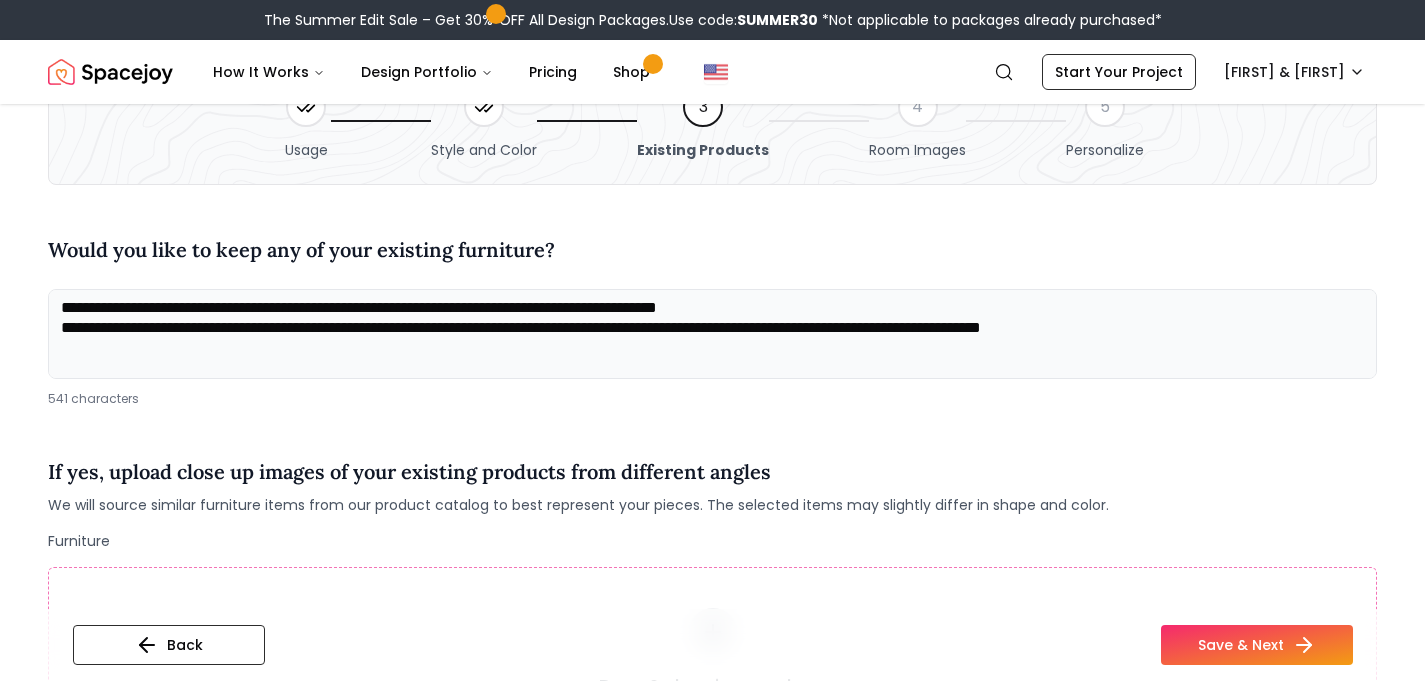 scroll, scrollTop: 1, scrollLeft: 0, axis: vertical 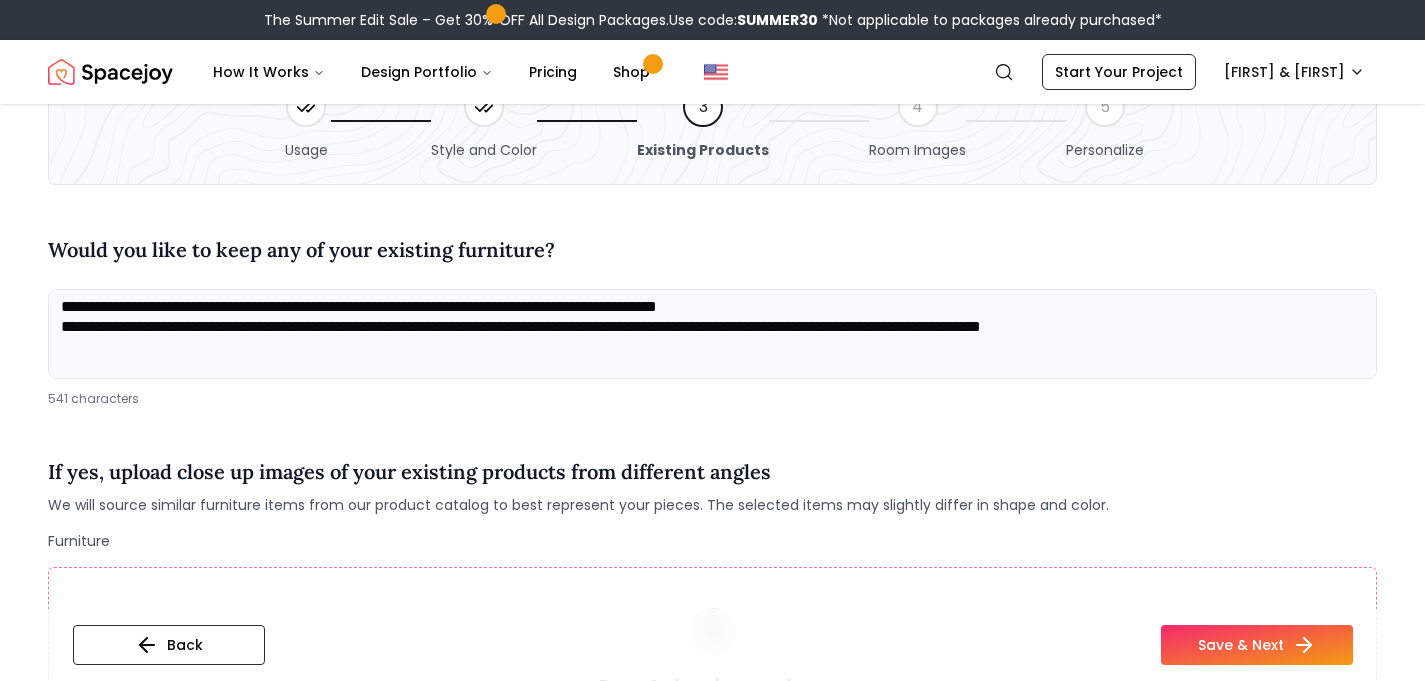 paste on "**********" 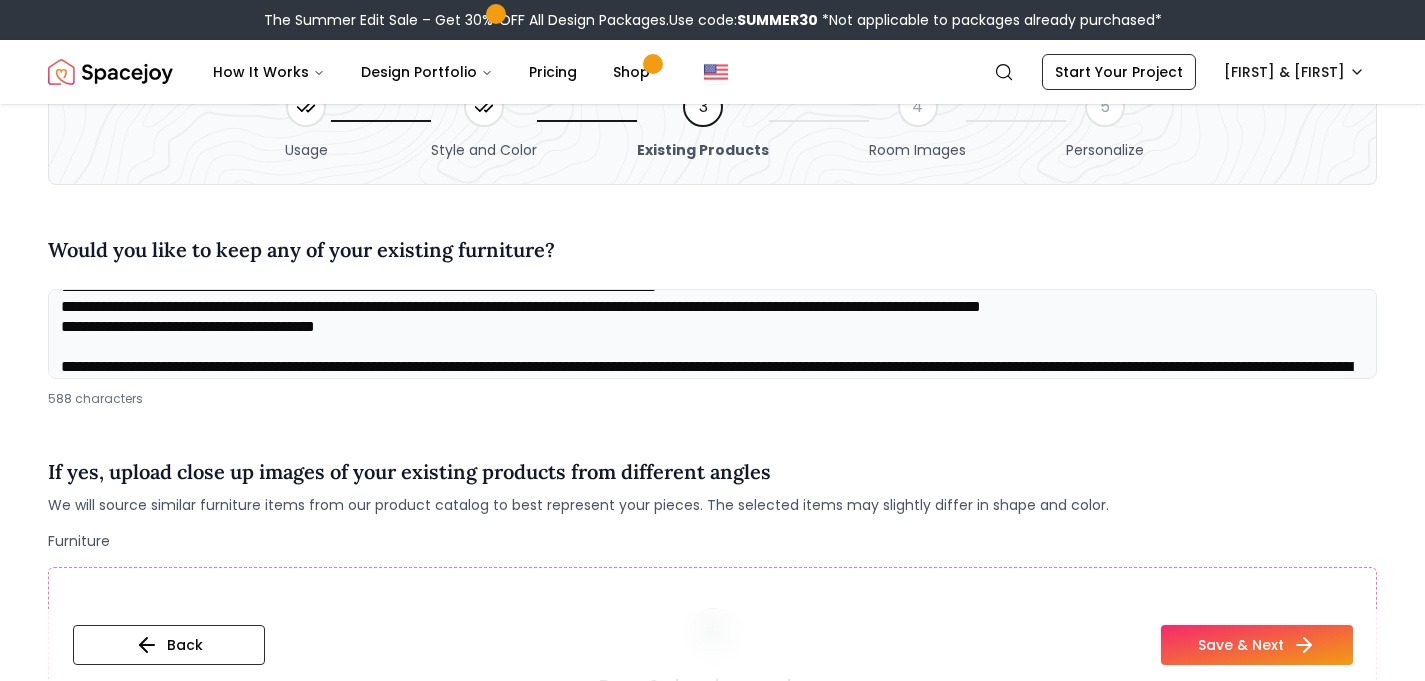 scroll, scrollTop: 68, scrollLeft: 0, axis: vertical 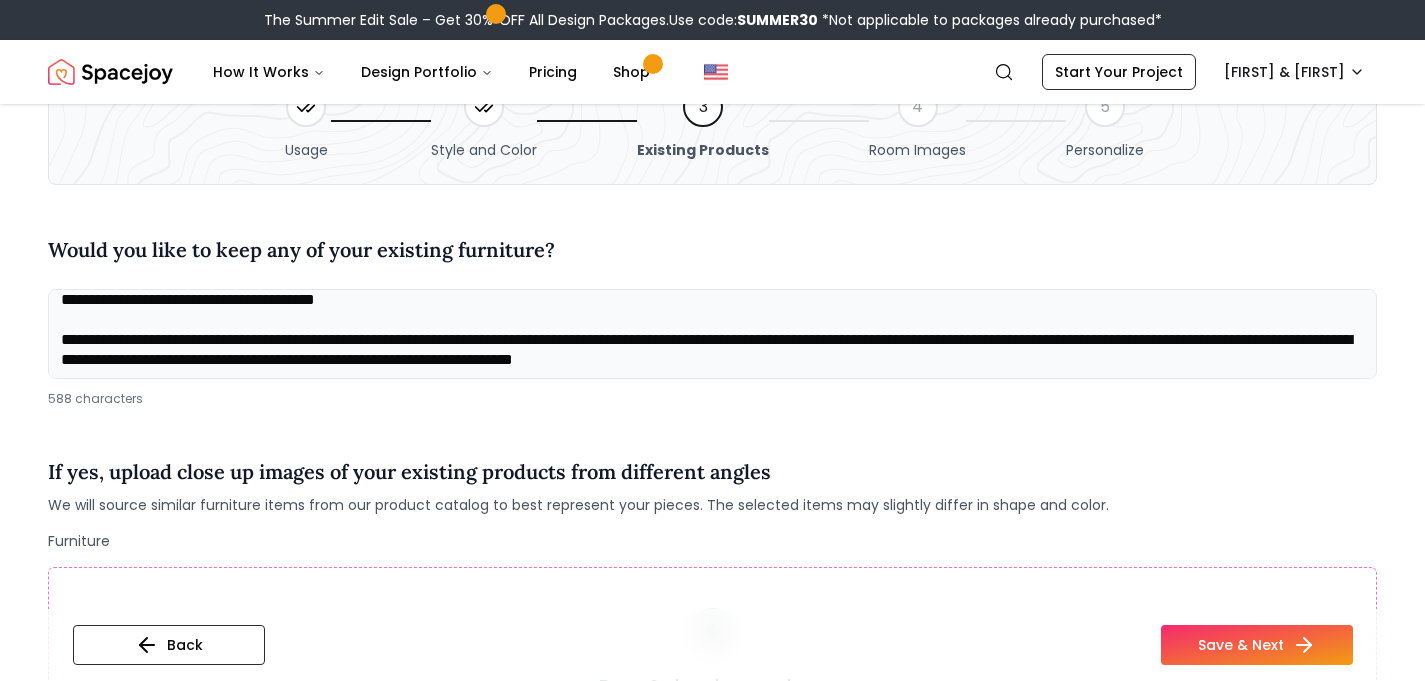 click on "**********" at bounding box center [712, 334] 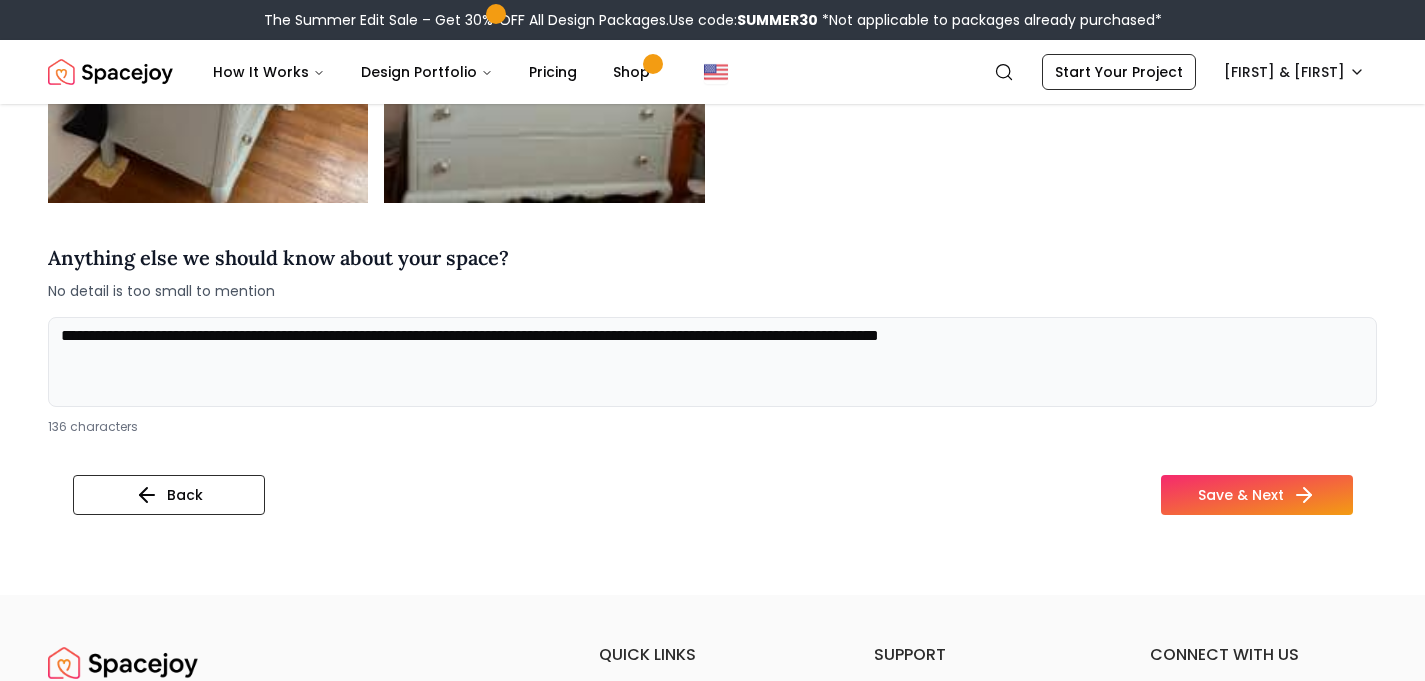 scroll, scrollTop: 1749, scrollLeft: 0, axis: vertical 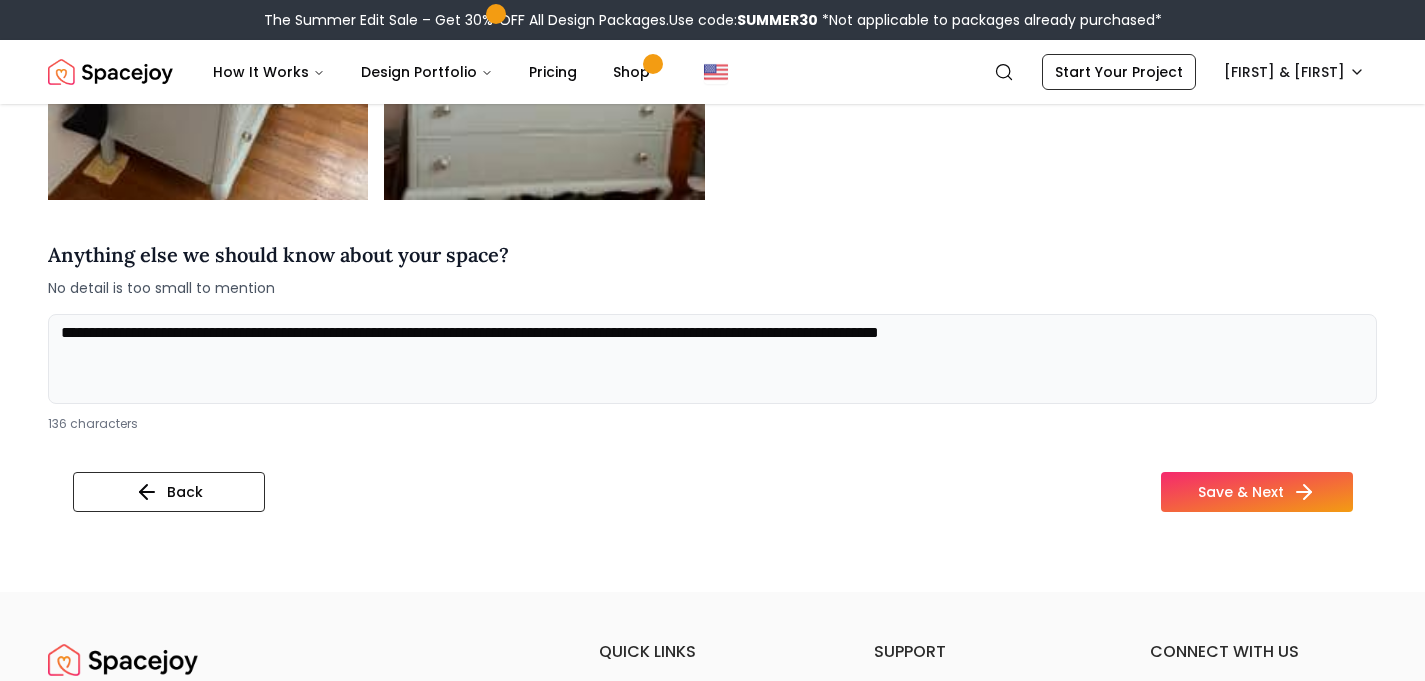 type on "**********" 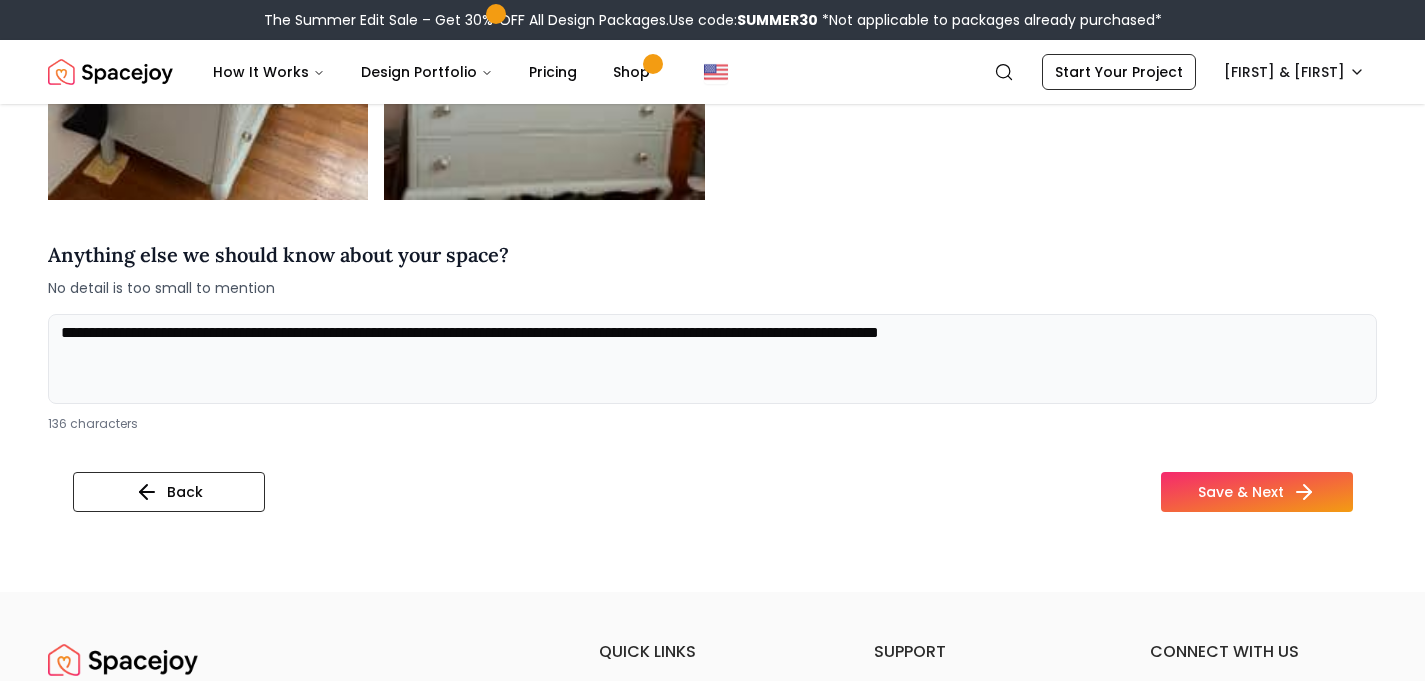 click on "**********" at bounding box center [712, 359] 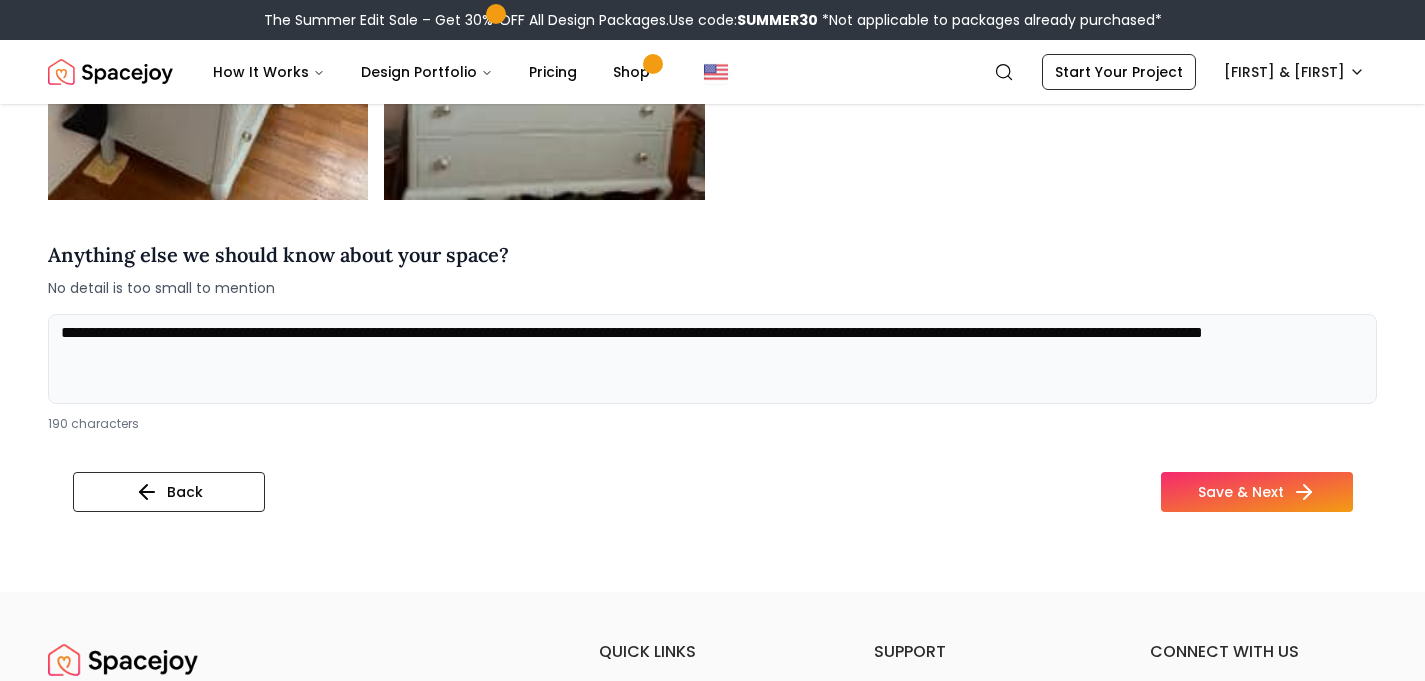 type on "**********" 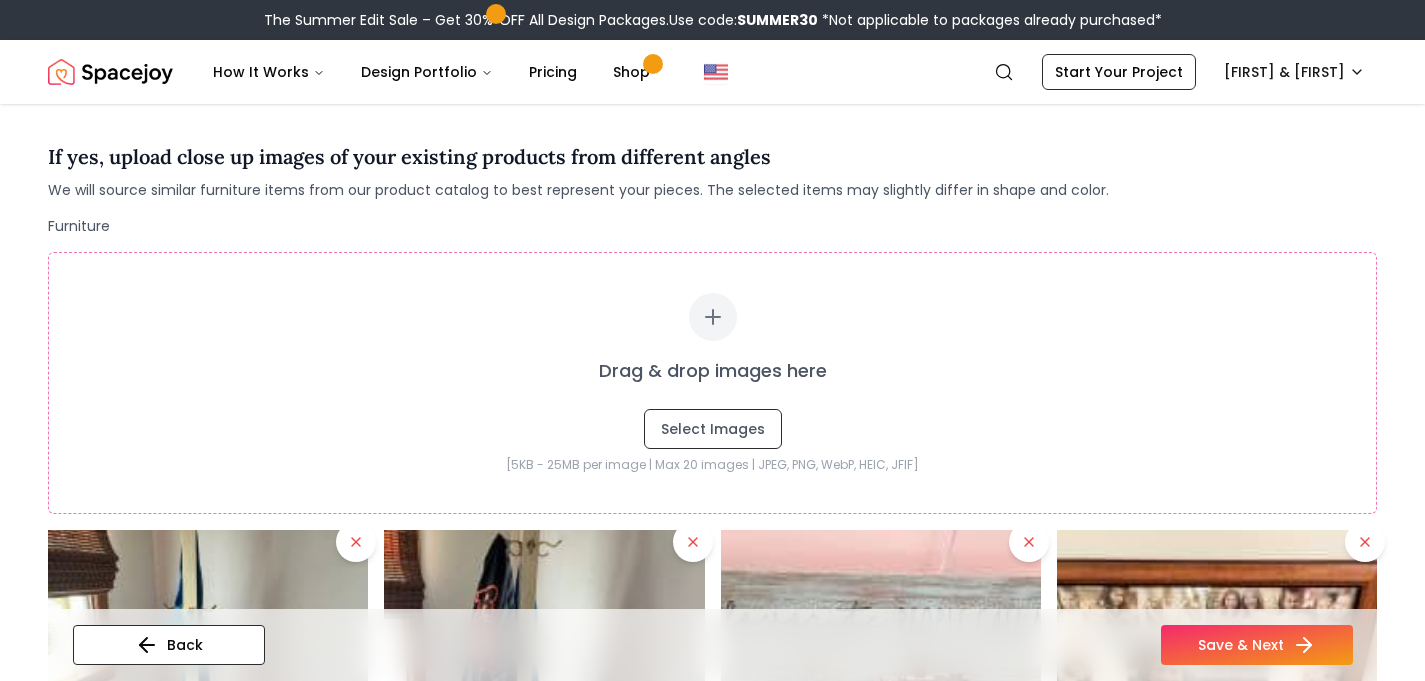 scroll, scrollTop: 401, scrollLeft: 0, axis: vertical 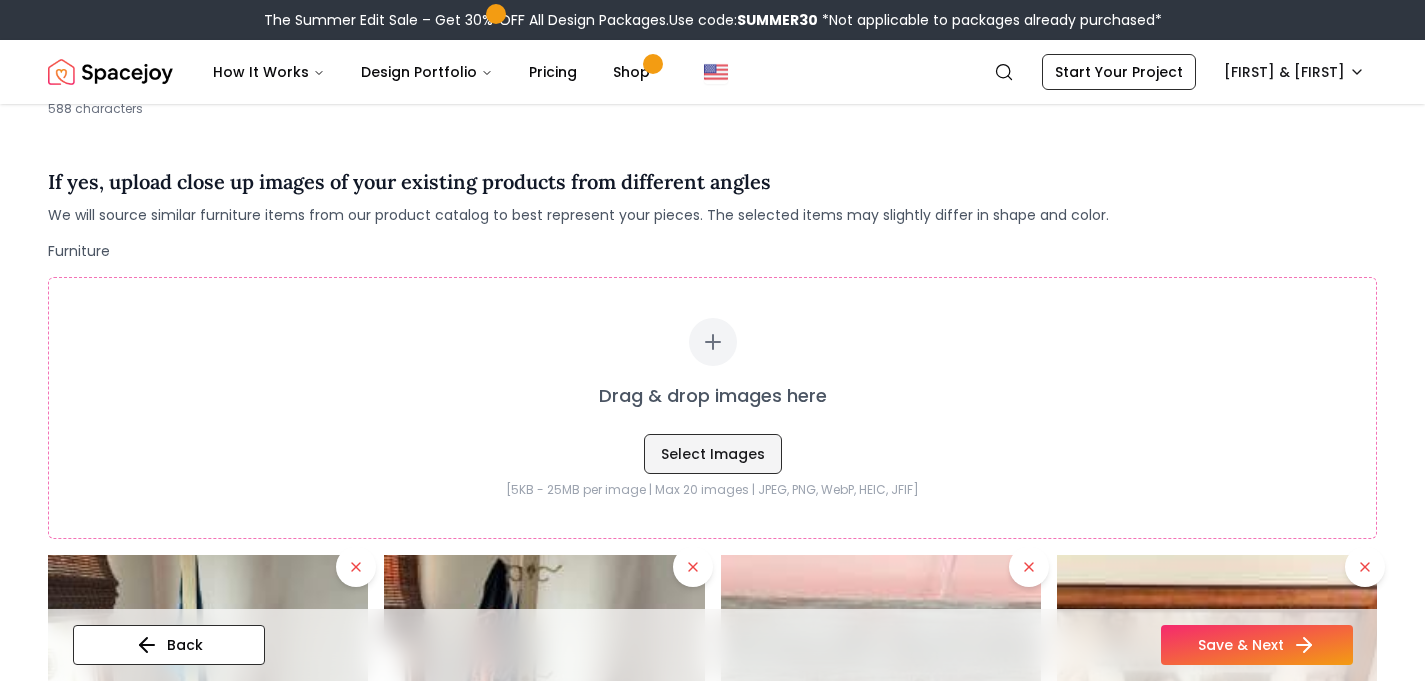 click on "Select Images" at bounding box center (713, 454) 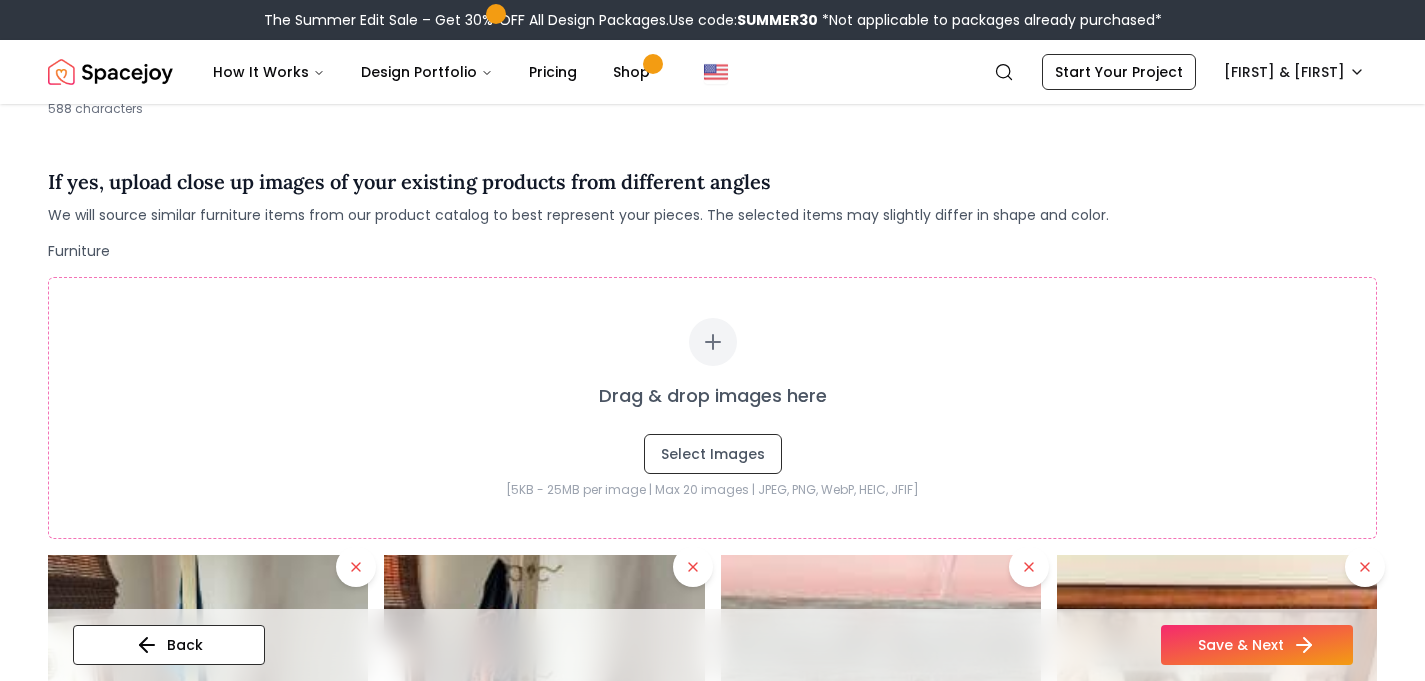 type on "**********" 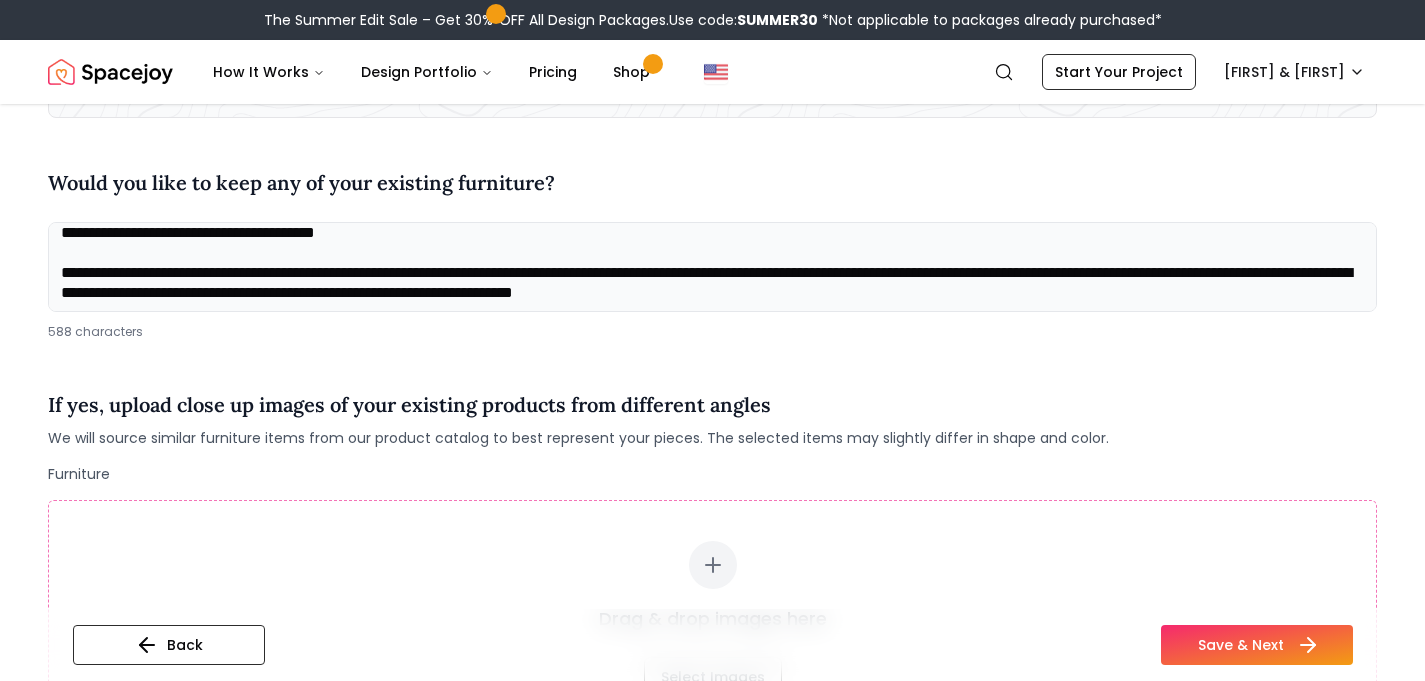 scroll, scrollTop: 0, scrollLeft: 0, axis: both 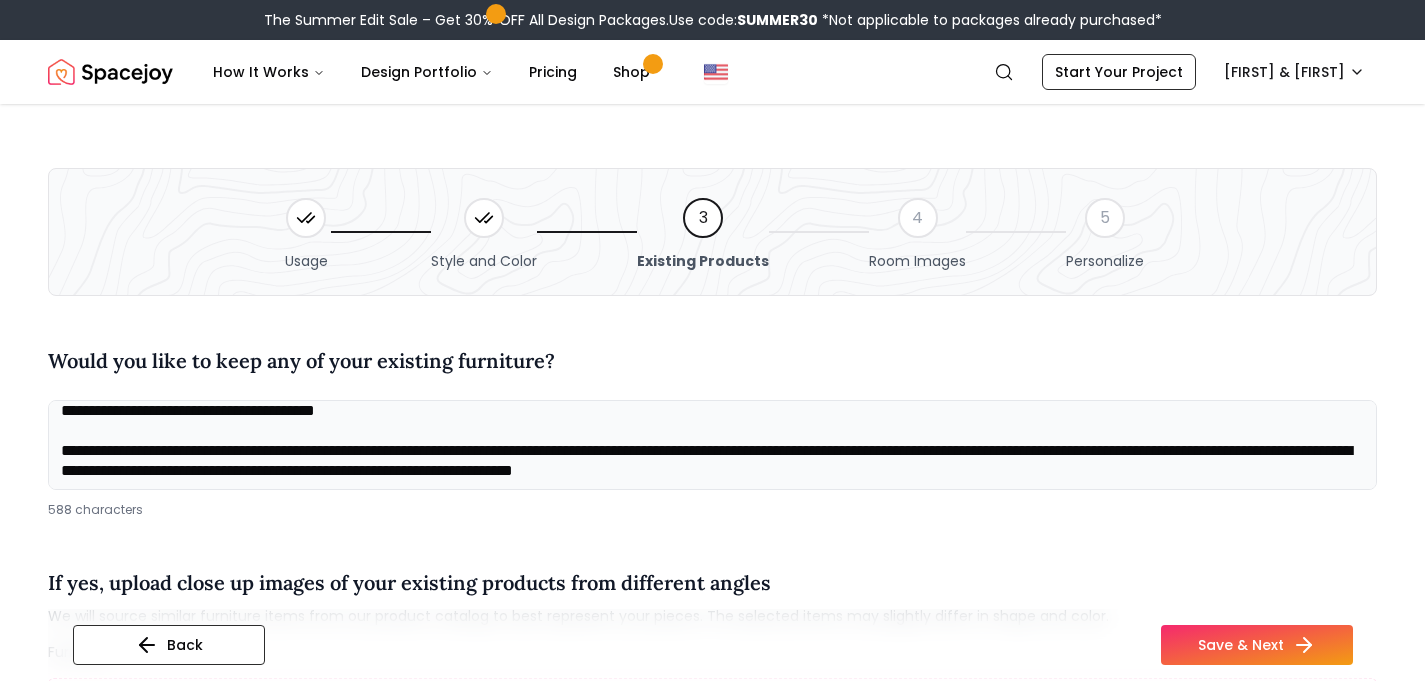 click on "**********" at bounding box center (712, 445) 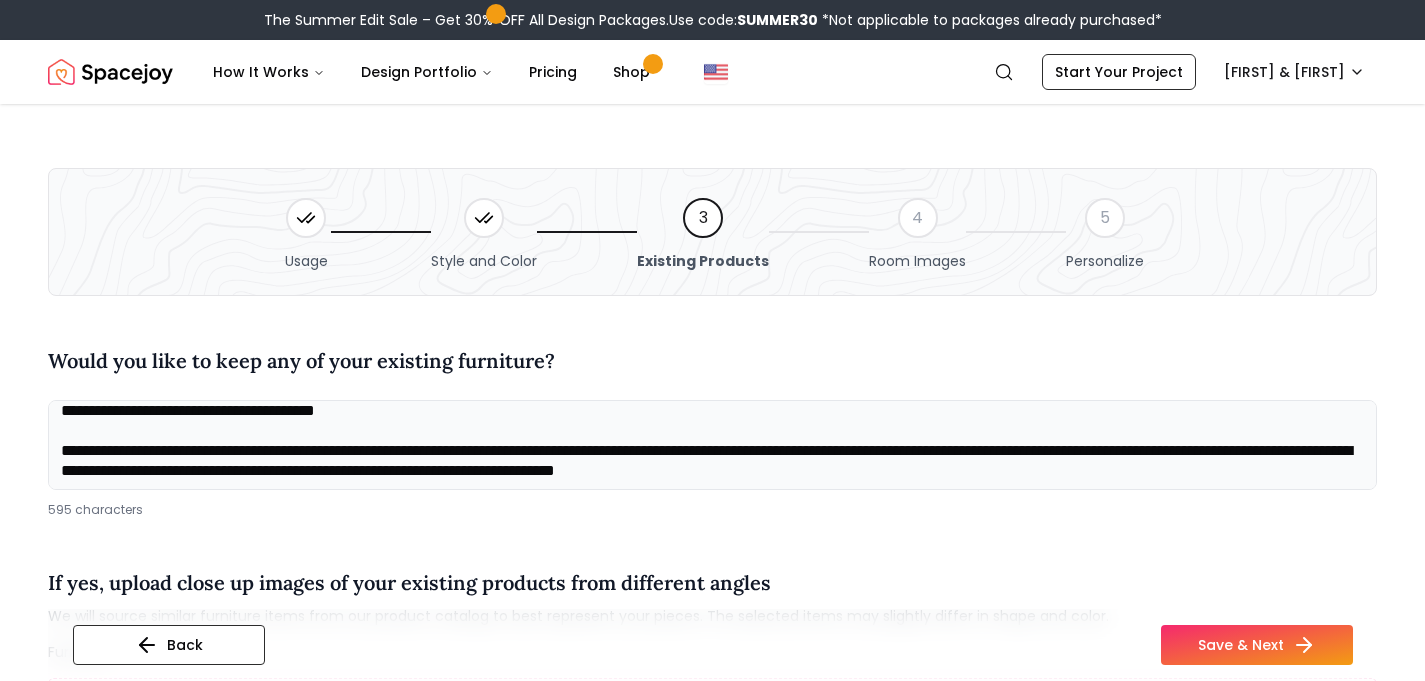 click on "**********" at bounding box center [712, 445] 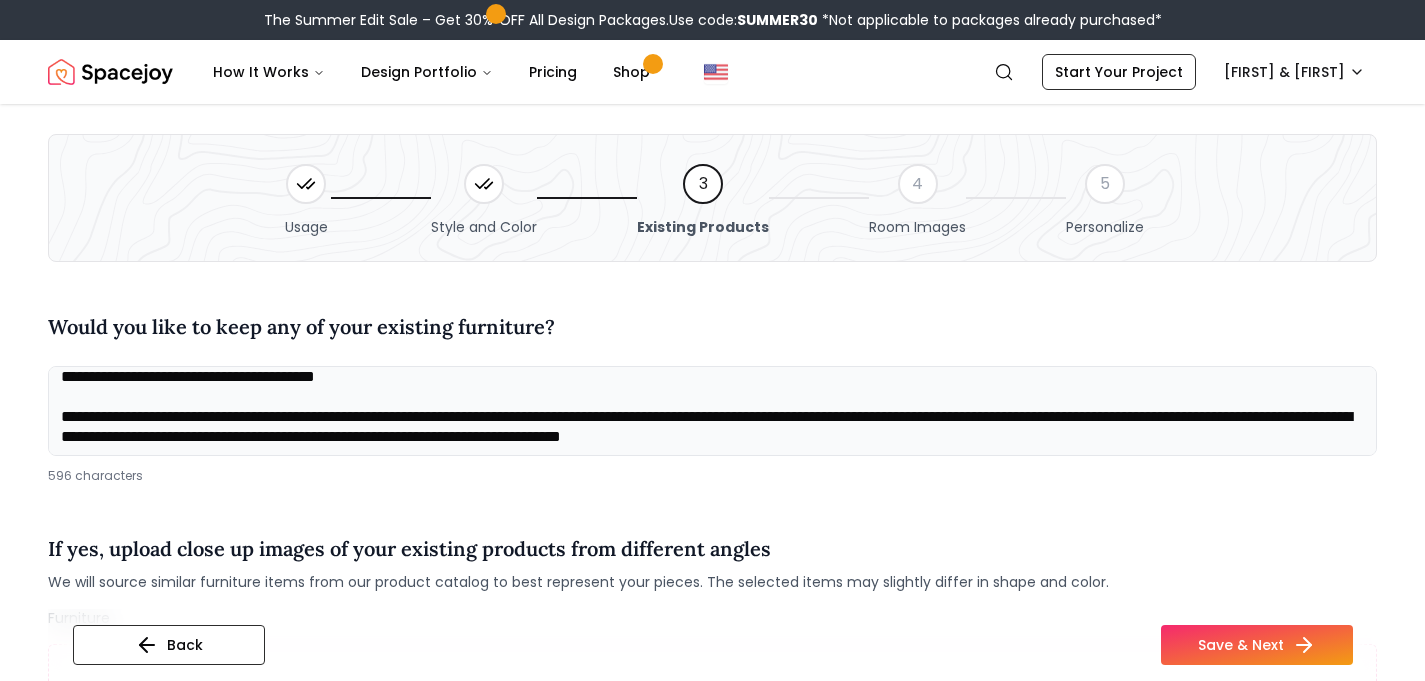 scroll, scrollTop: 48, scrollLeft: 0, axis: vertical 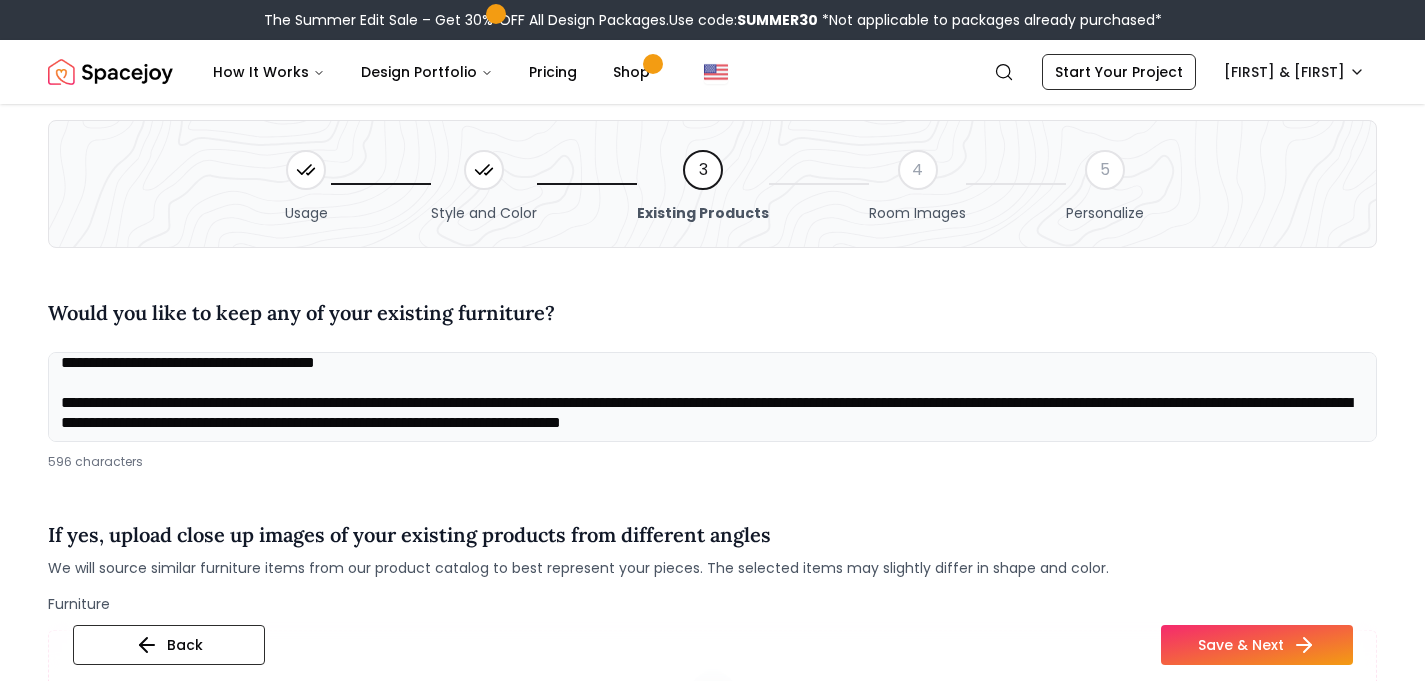 click on "**********" at bounding box center [712, 397] 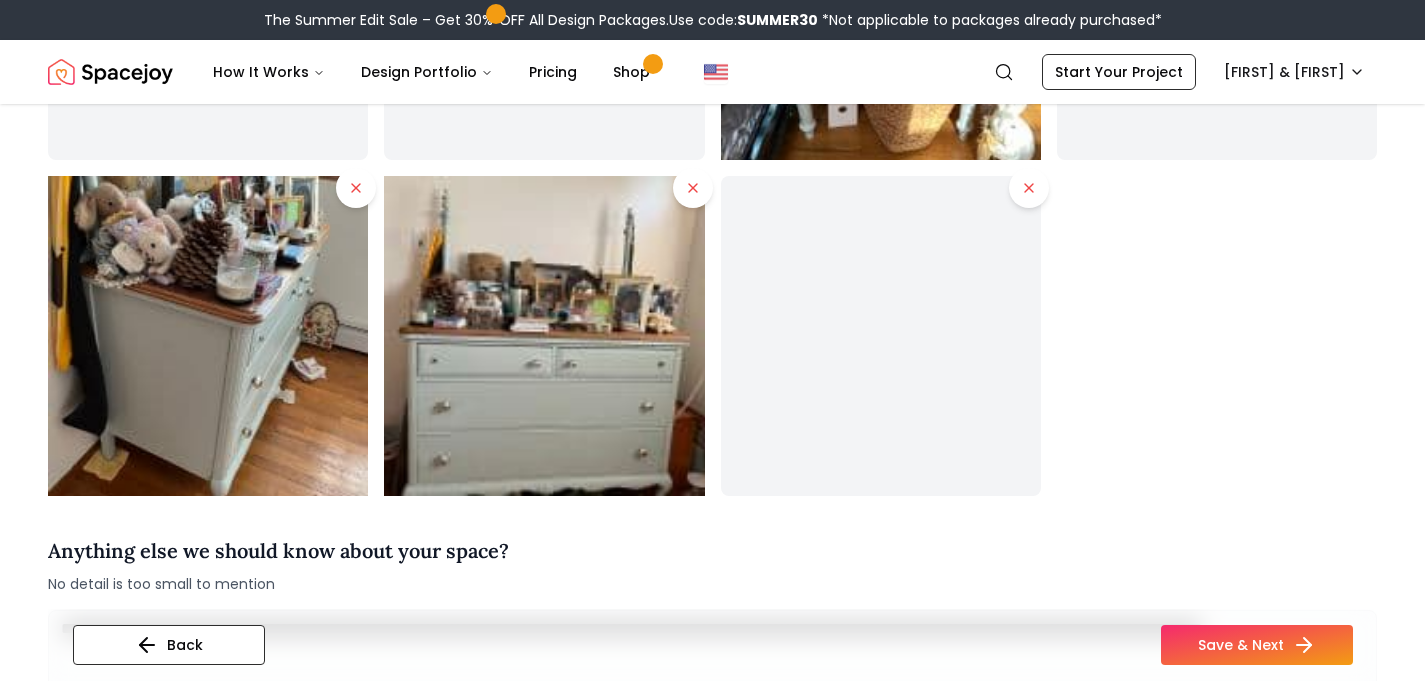 scroll, scrollTop: 1530, scrollLeft: 0, axis: vertical 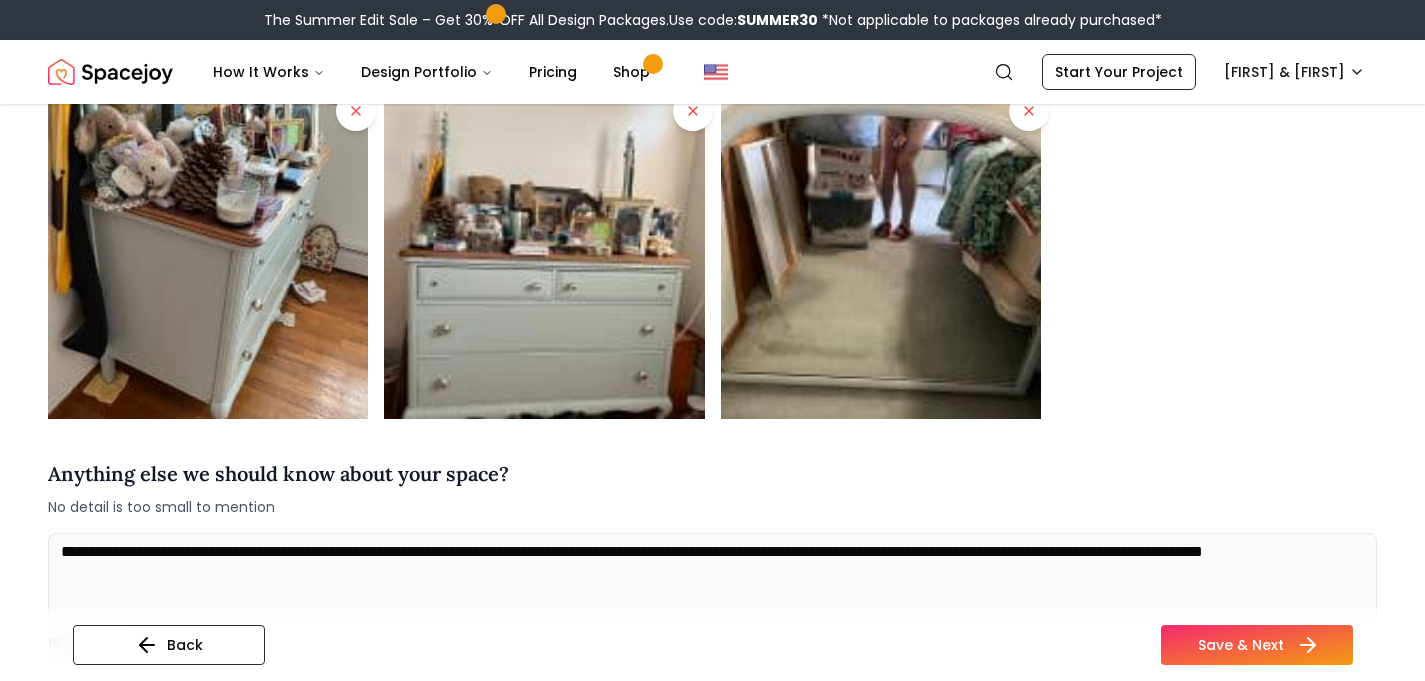 type on "**********" 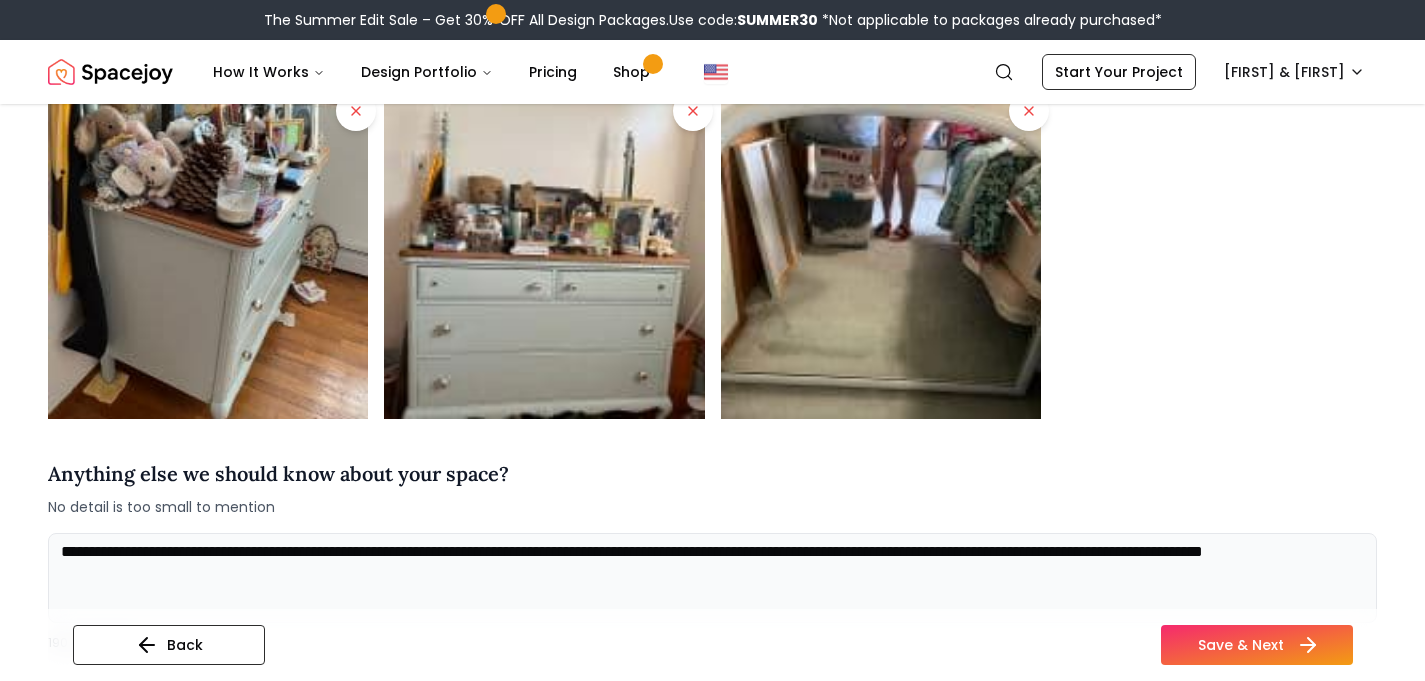 click on "Save & Next" at bounding box center (1257, 645) 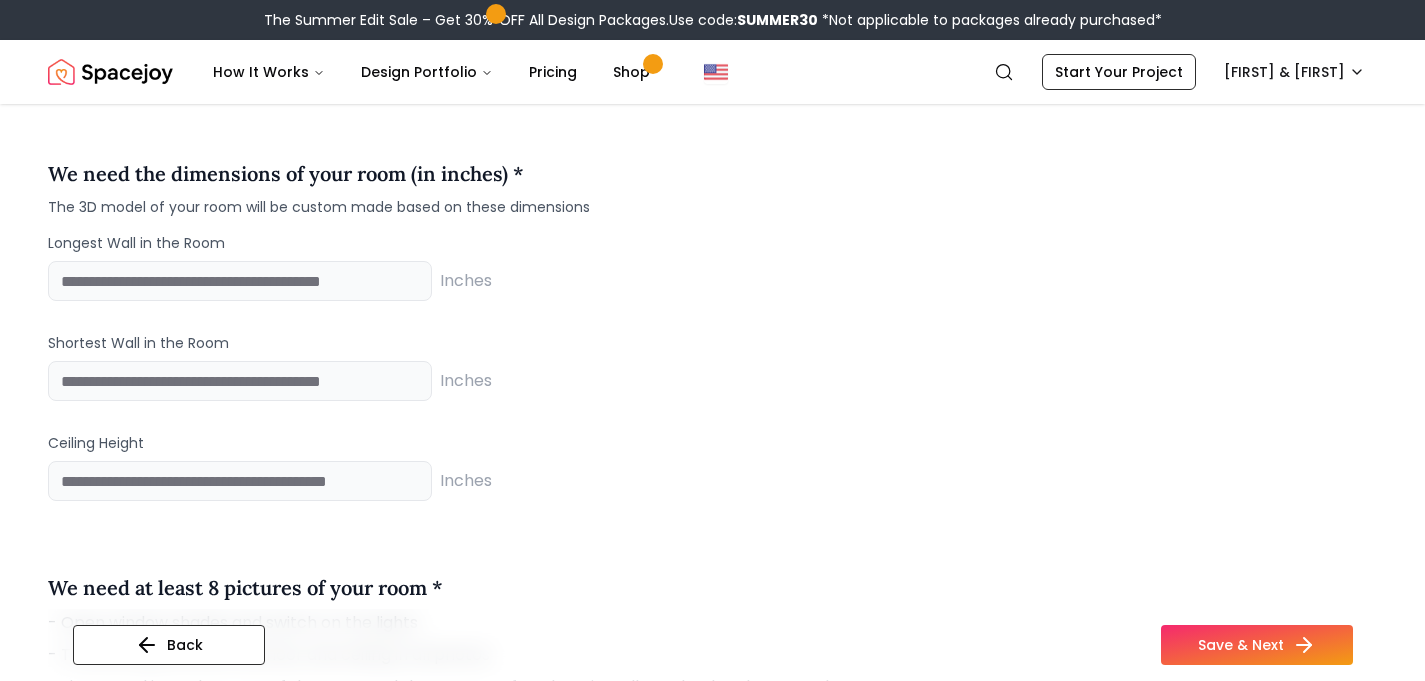 scroll, scrollTop: 1366, scrollLeft: 0, axis: vertical 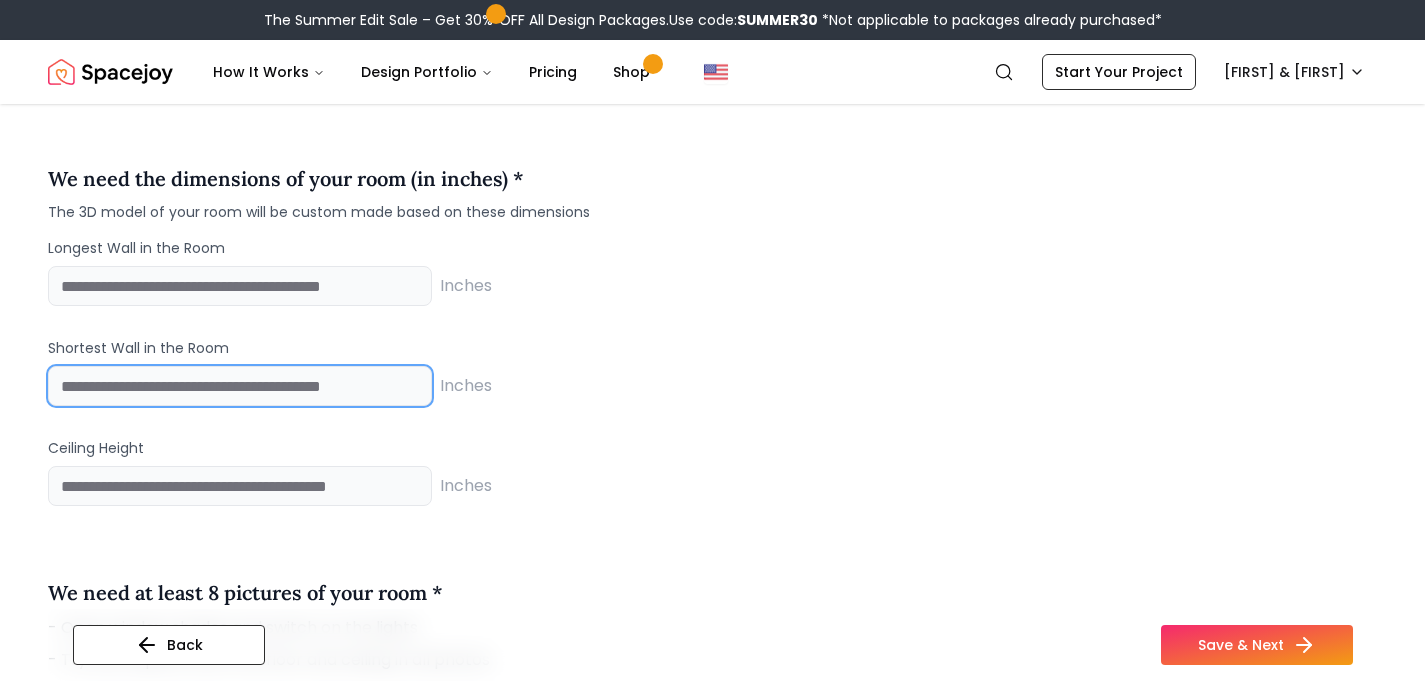 click at bounding box center (240, 386) 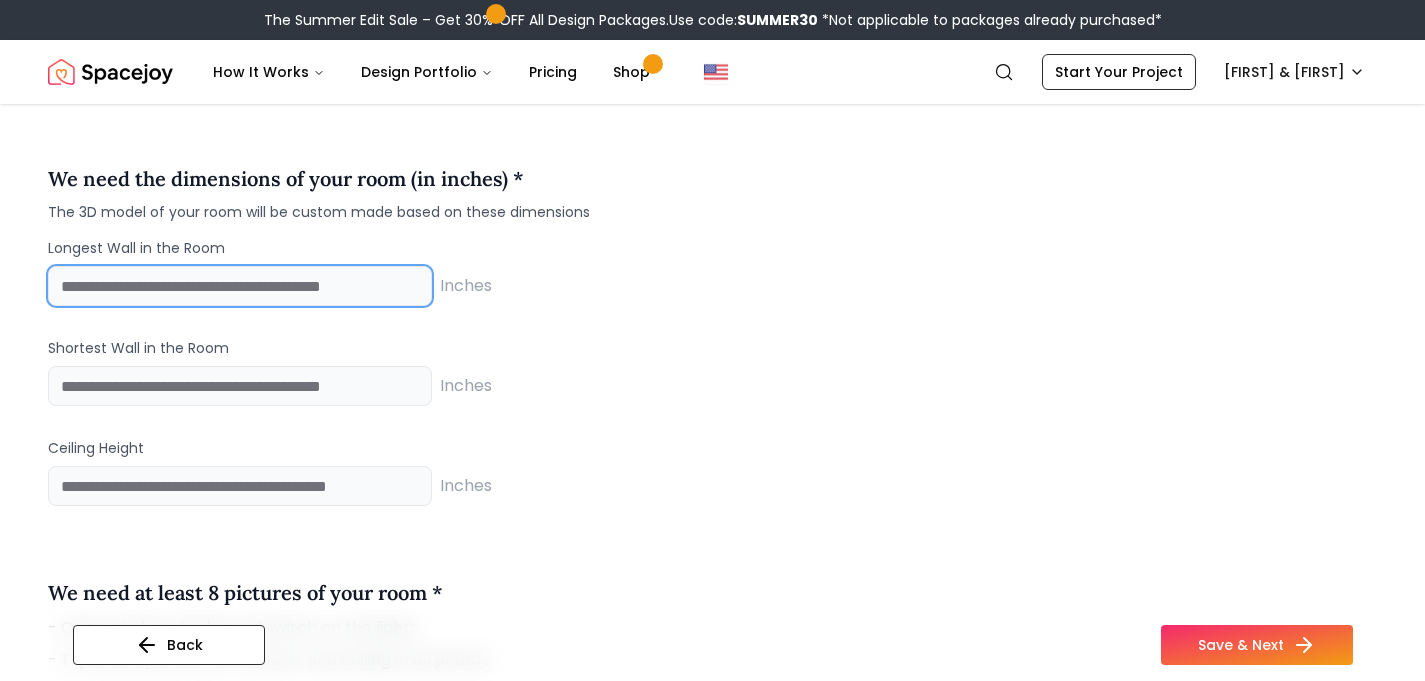 click at bounding box center (240, 286) 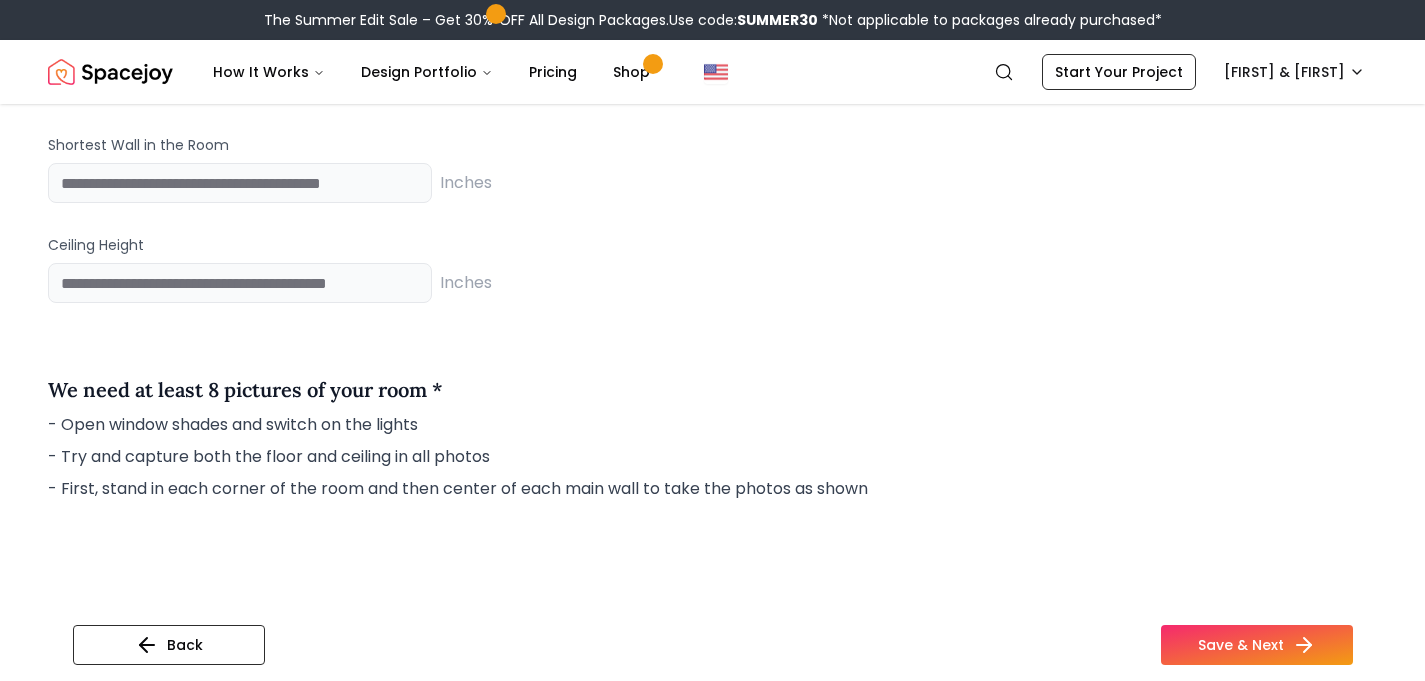 scroll, scrollTop: 1565, scrollLeft: 0, axis: vertical 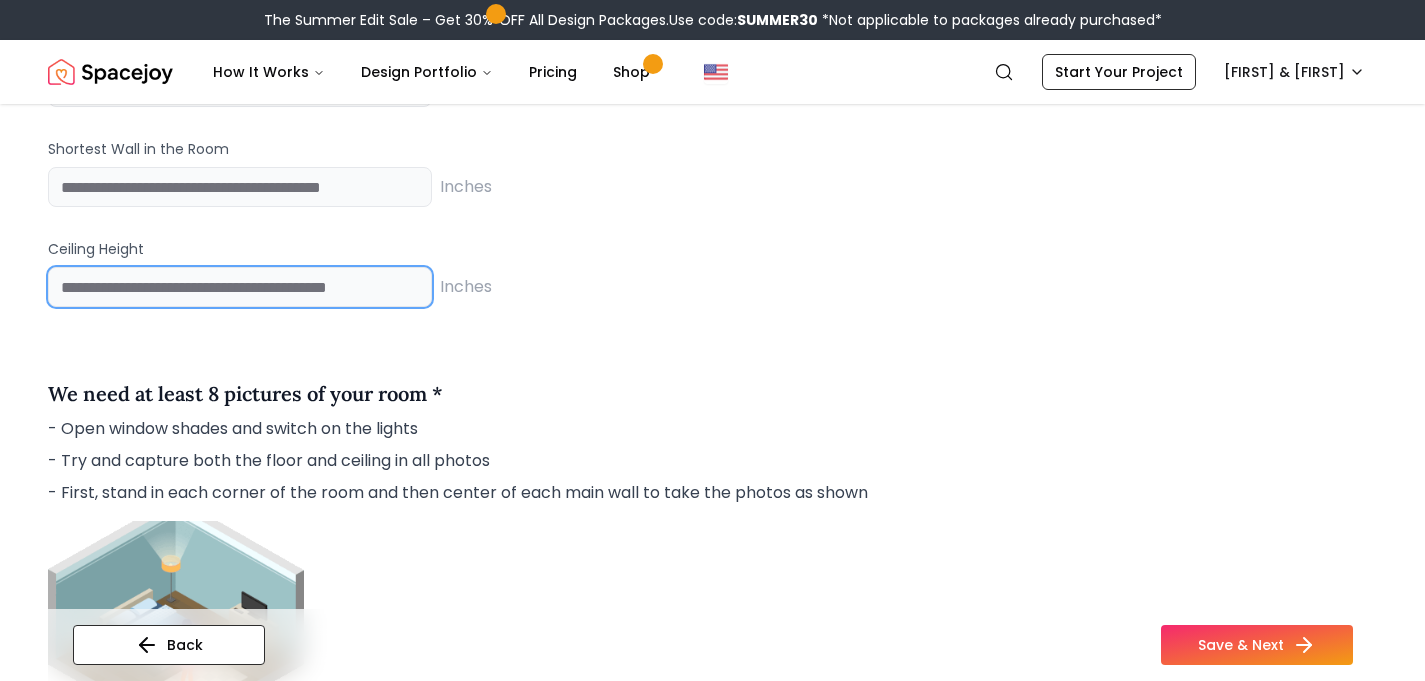 click at bounding box center (240, 287) 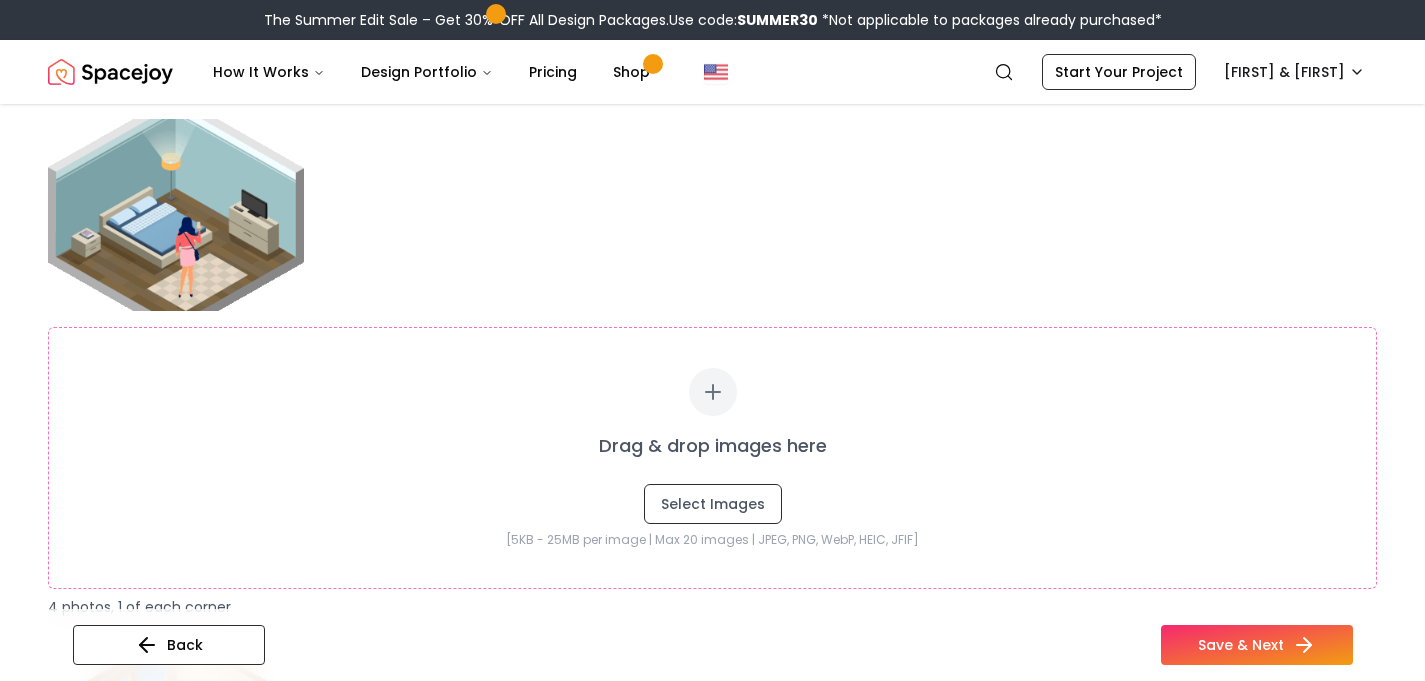 scroll, scrollTop: 1973, scrollLeft: 0, axis: vertical 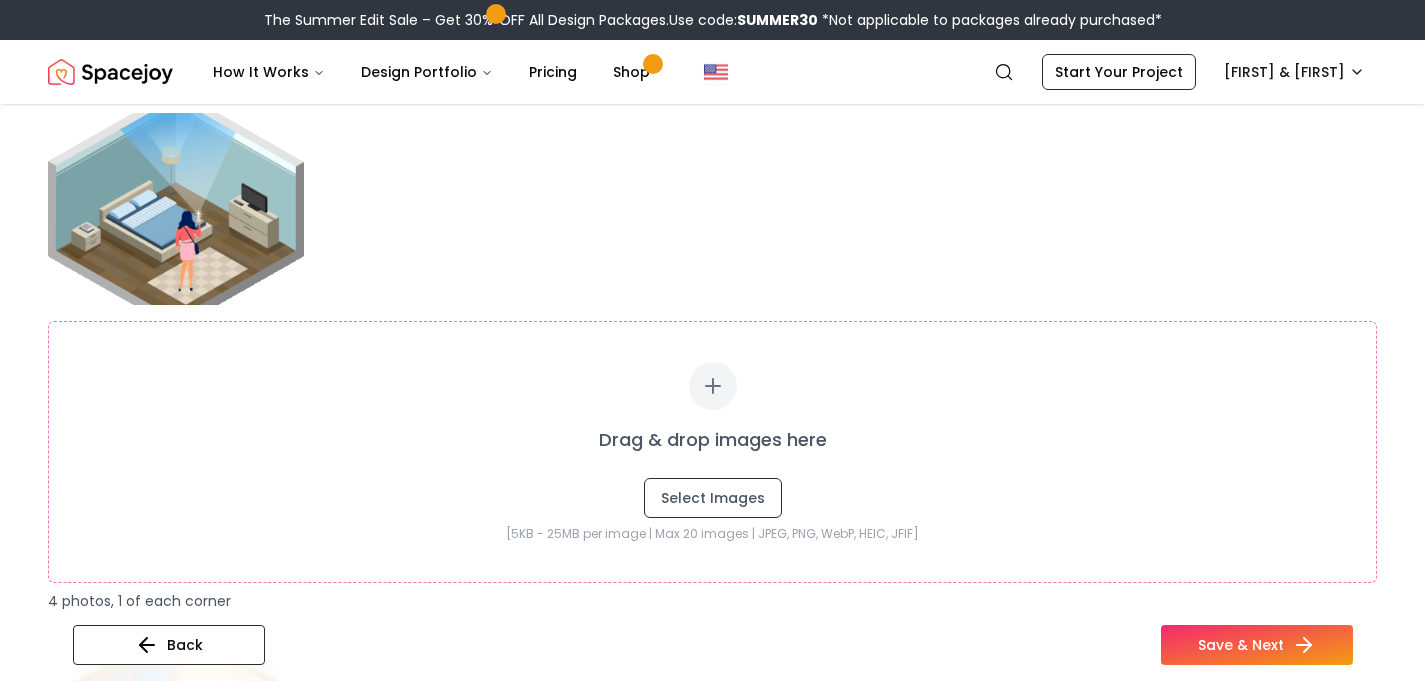 type on "**" 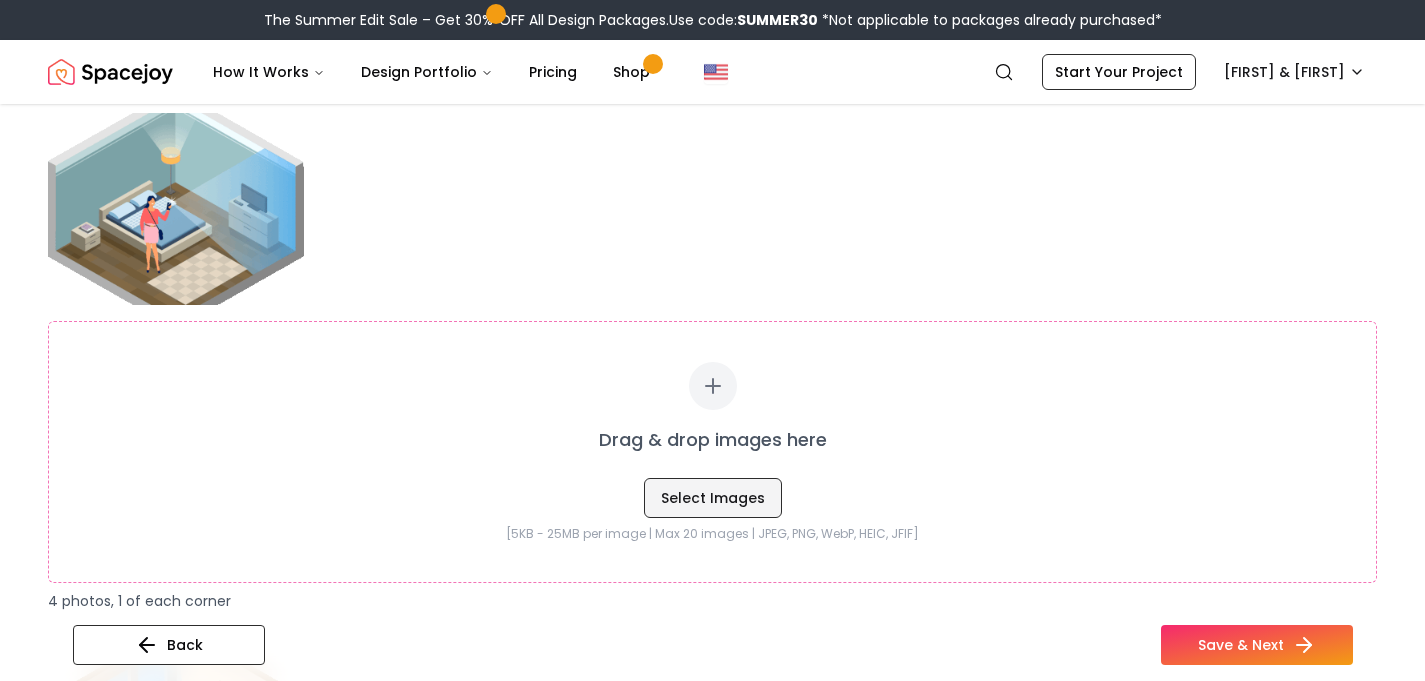 click on "Select Images" at bounding box center [713, 498] 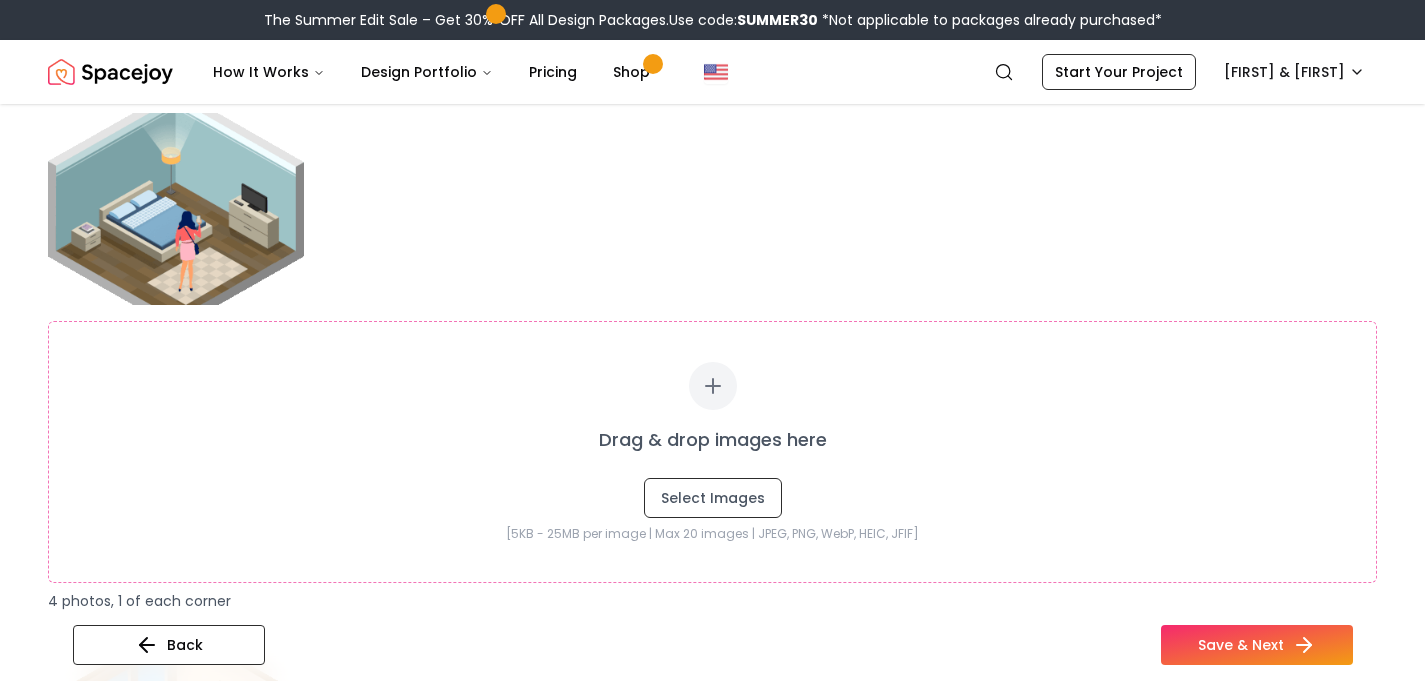 type on "**********" 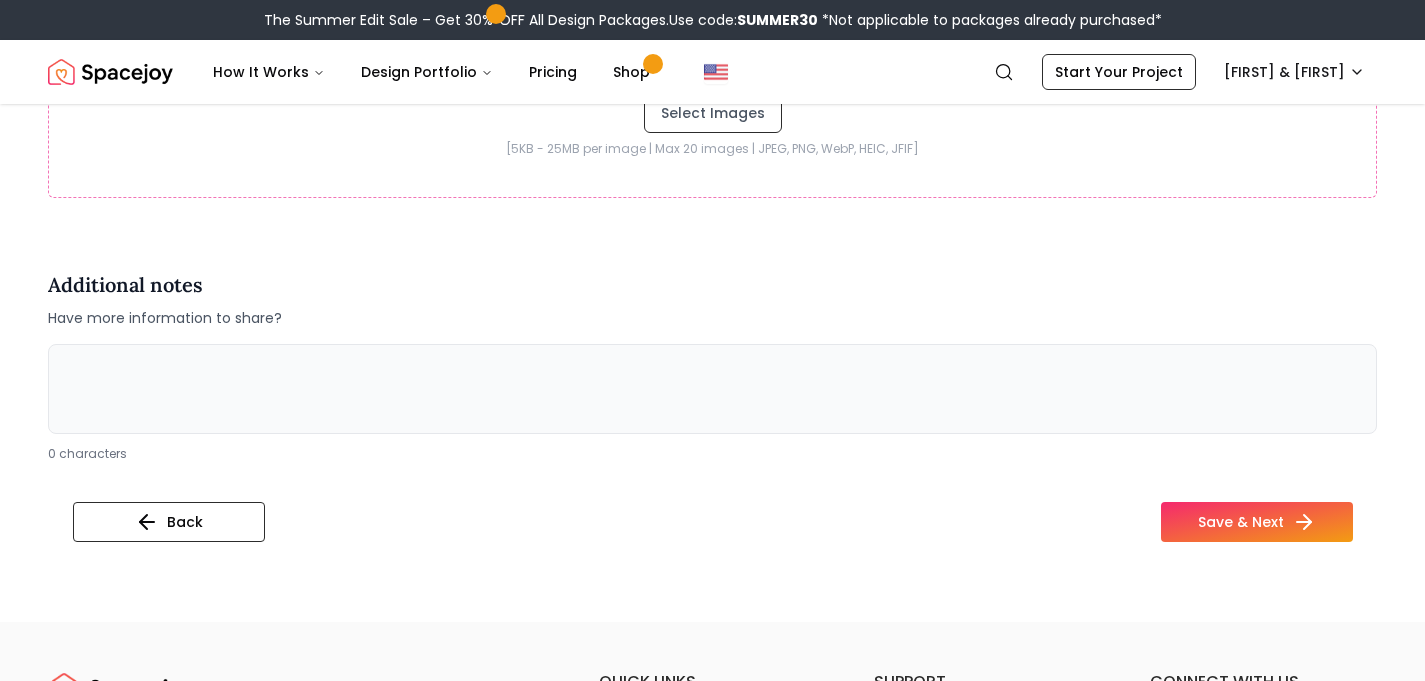 scroll, scrollTop: 3989, scrollLeft: 0, axis: vertical 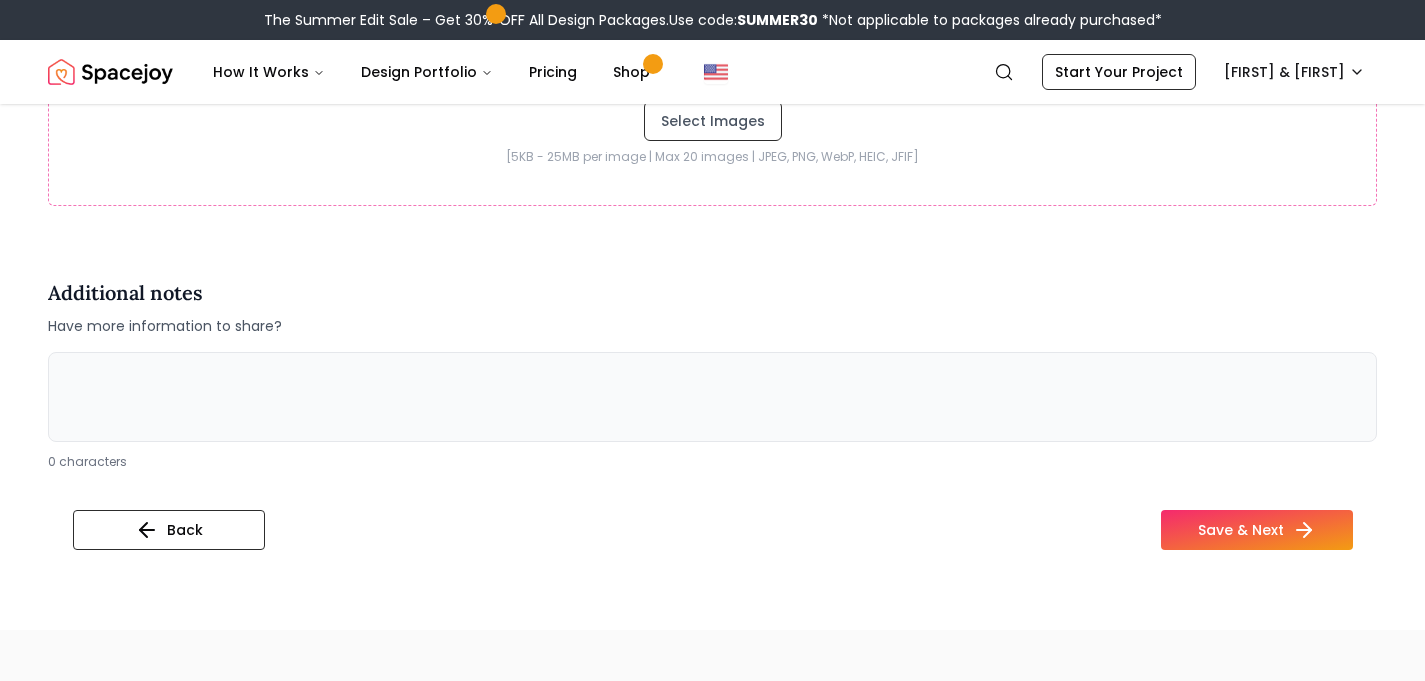 click at bounding box center [712, 397] 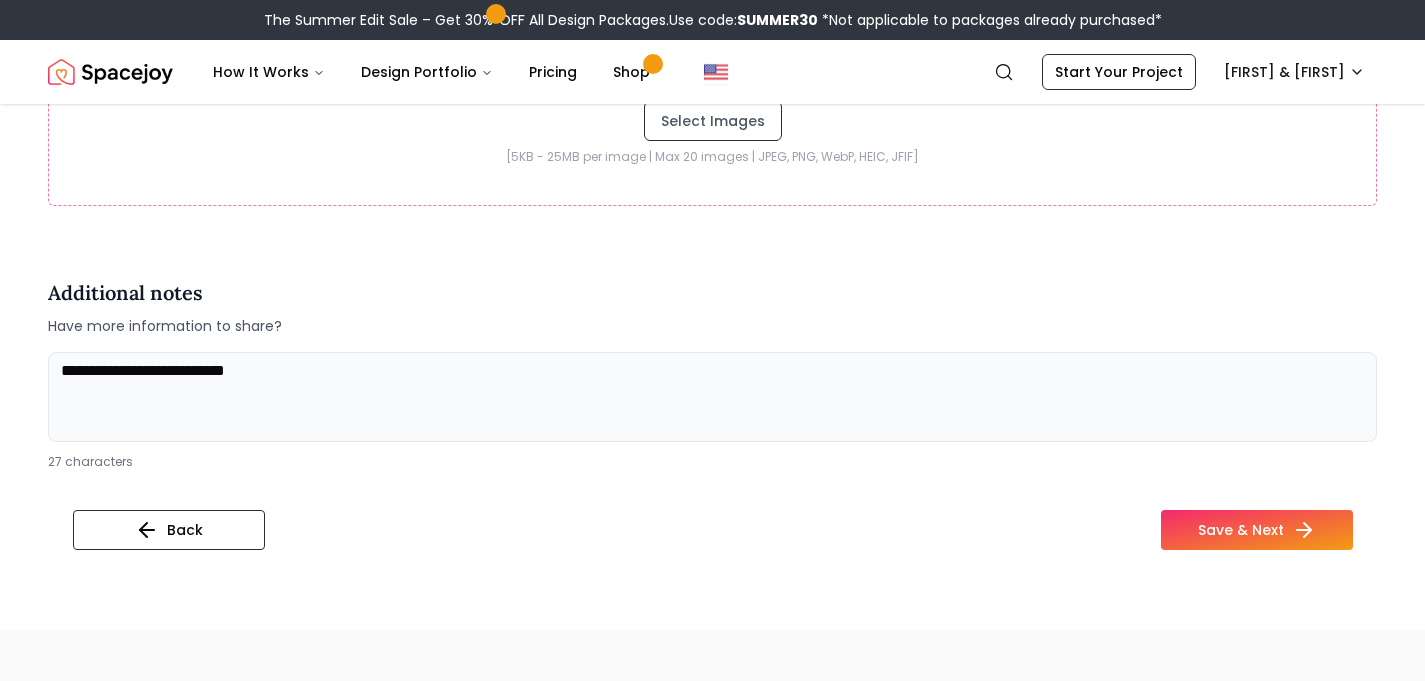 click on "**********" at bounding box center [712, 397] 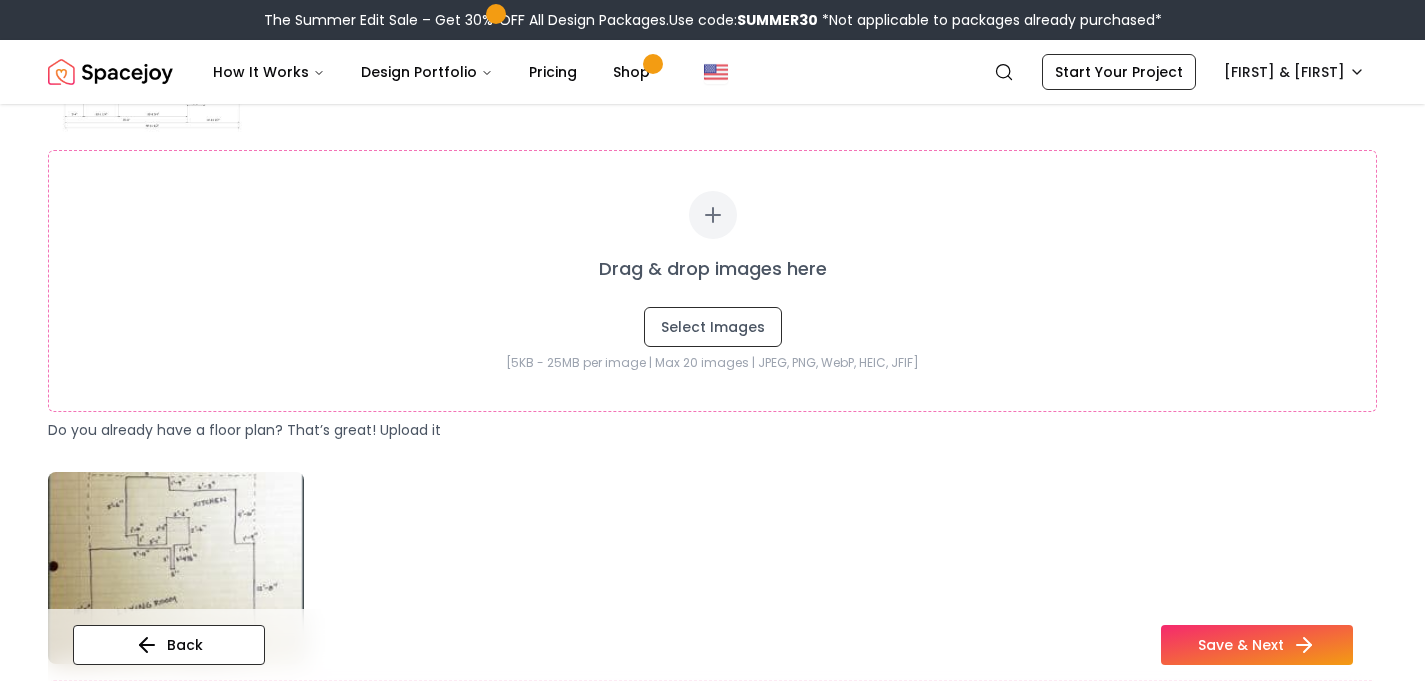 scroll, scrollTop: 472, scrollLeft: 0, axis: vertical 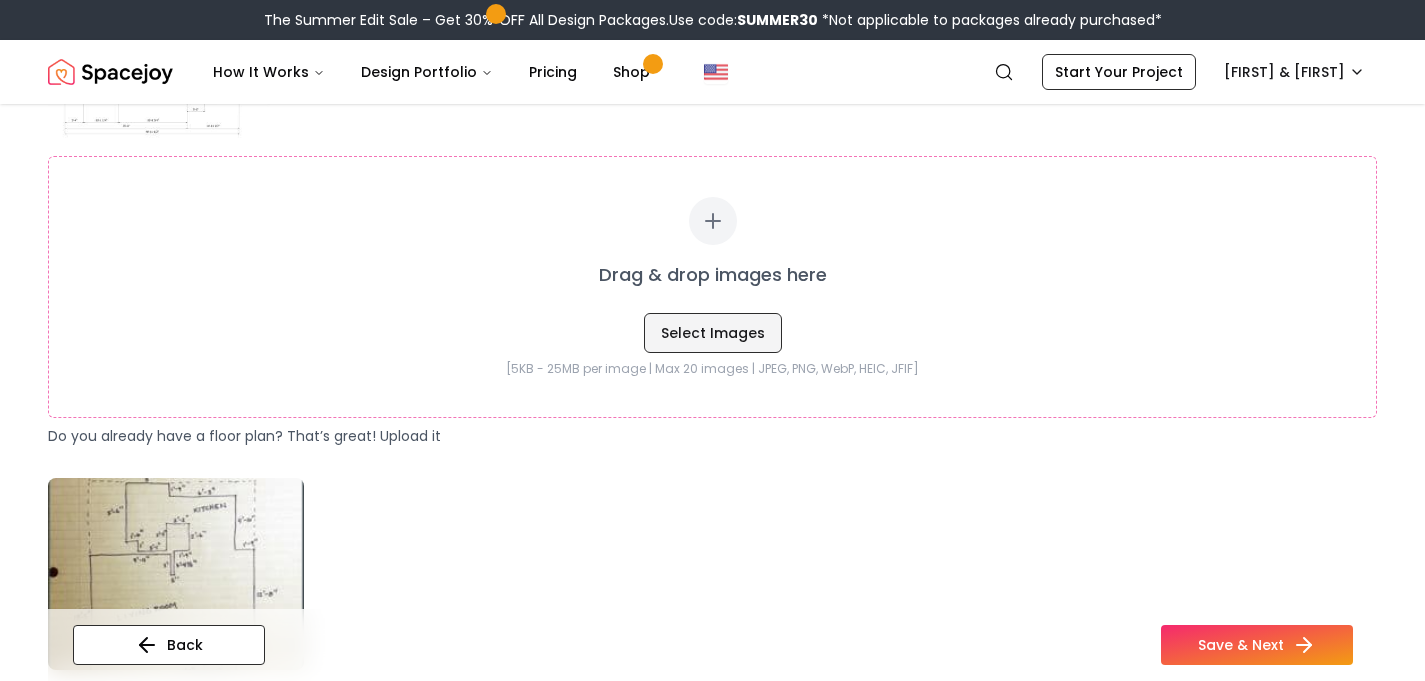 type on "**********" 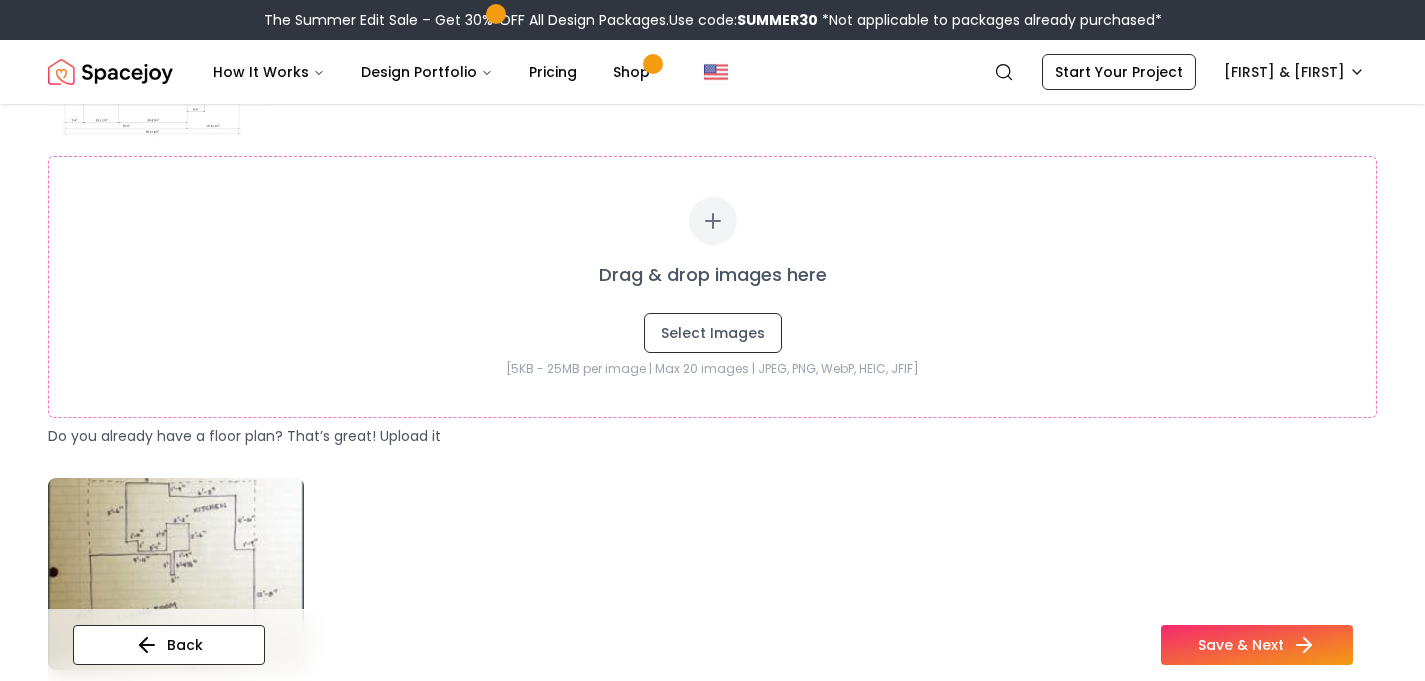 type on "**********" 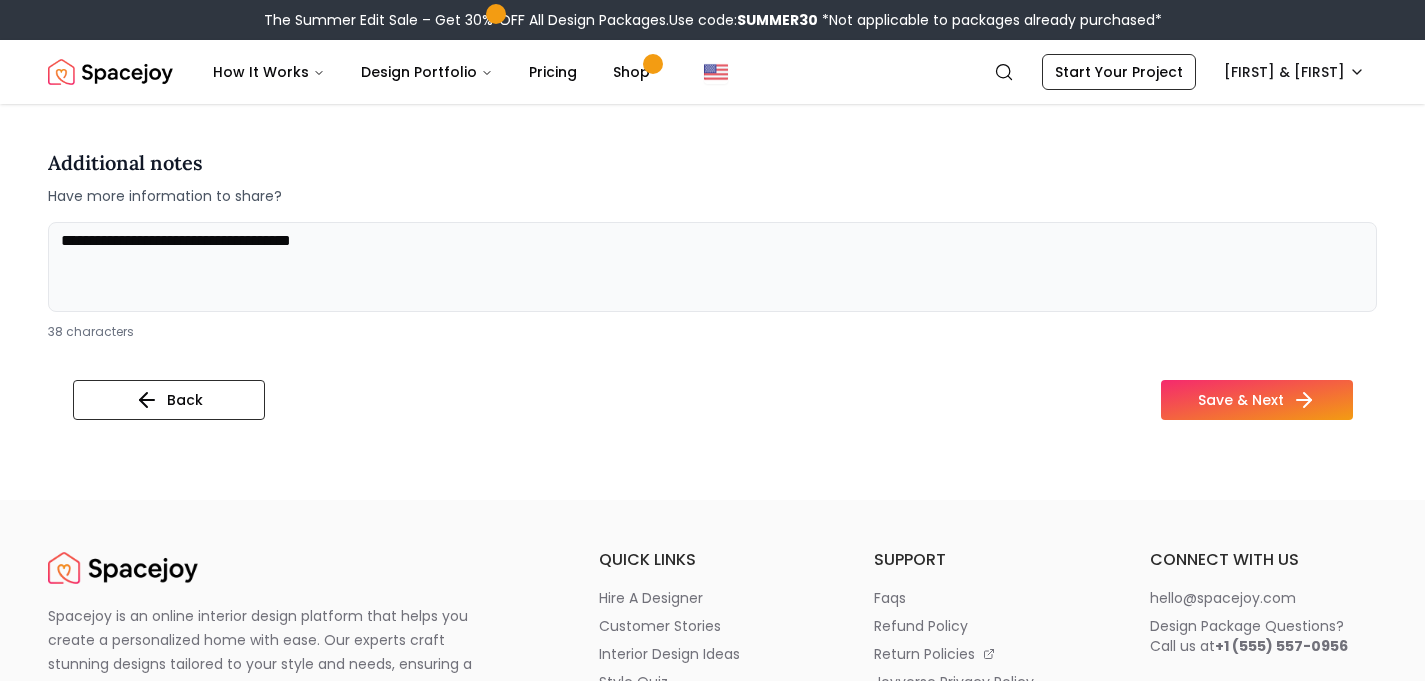 scroll, scrollTop: 4458, scrollLeft: 0, axis: vertical 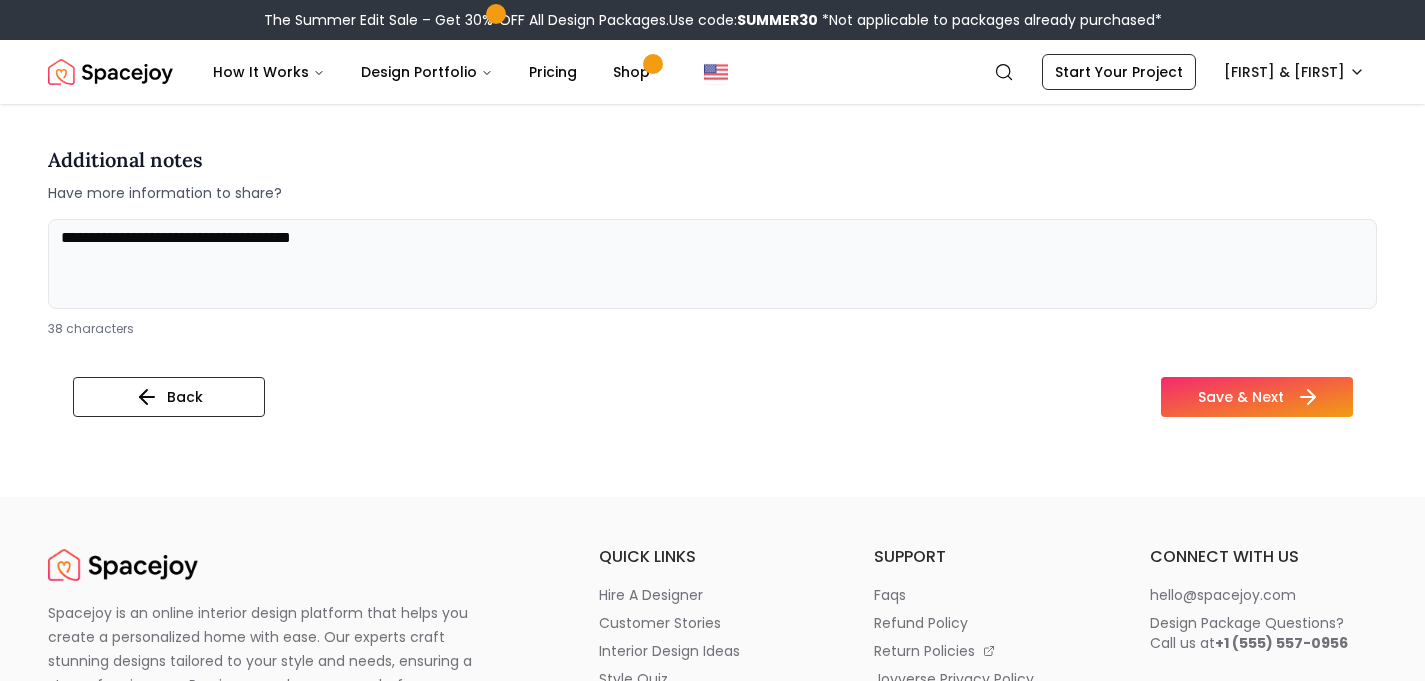 click on "Save & Next" at bounding box center [1257, 397] 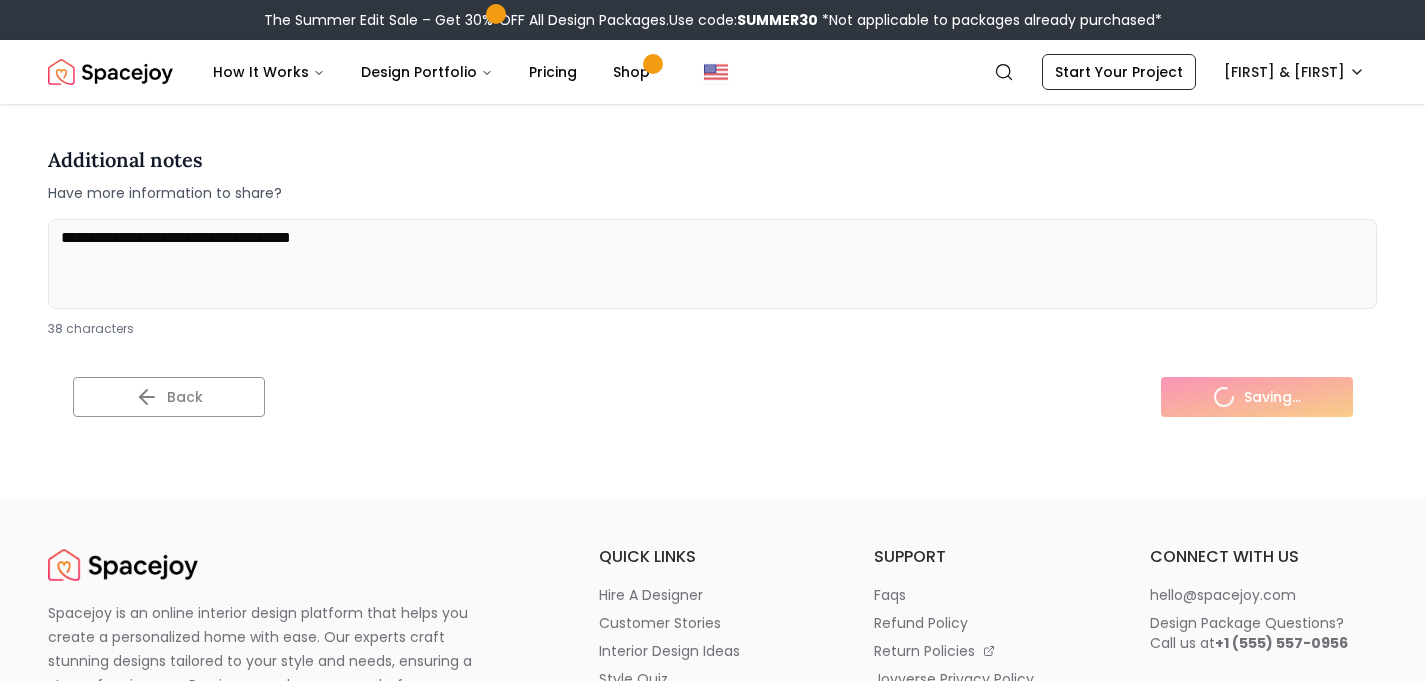 scroll, scrollTop: 0, scrollLeft: 0, axis: both 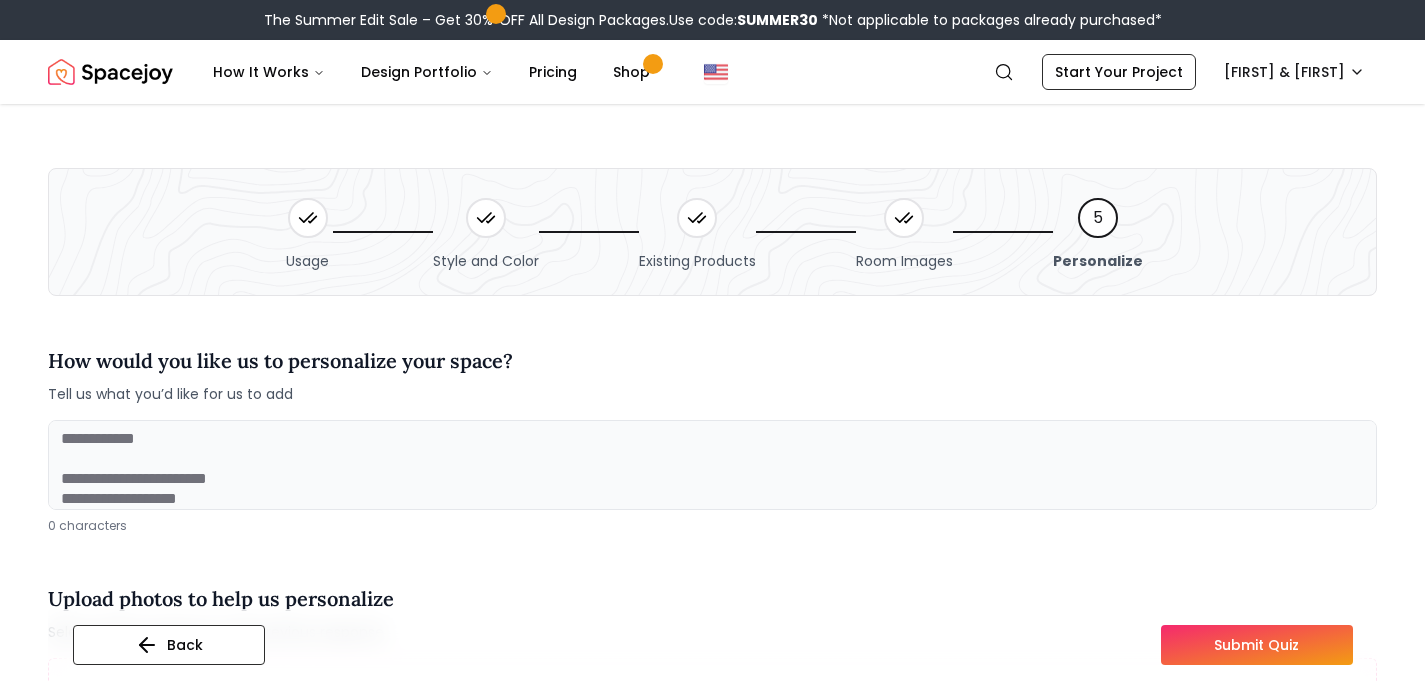 click at bounding box center [712, 465] 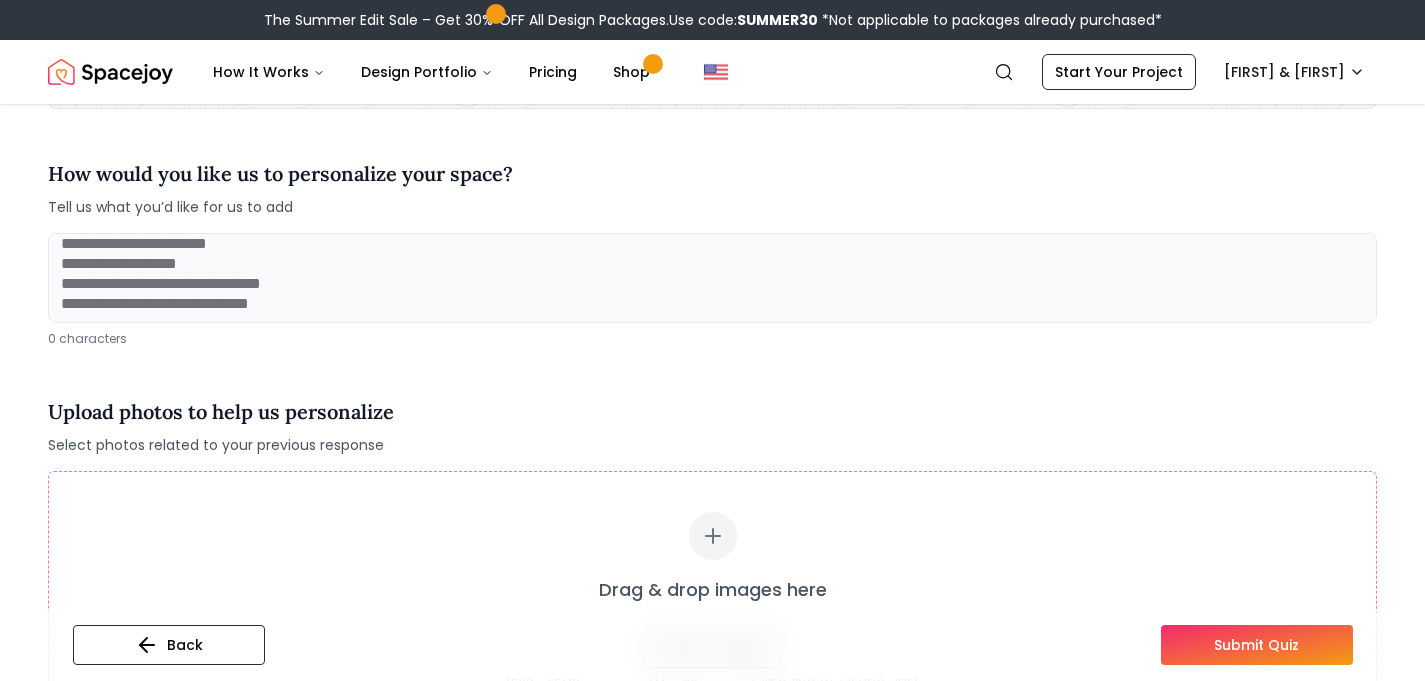 scroll, scrollTop: 207, scrollLeft: 0, axis: vertical 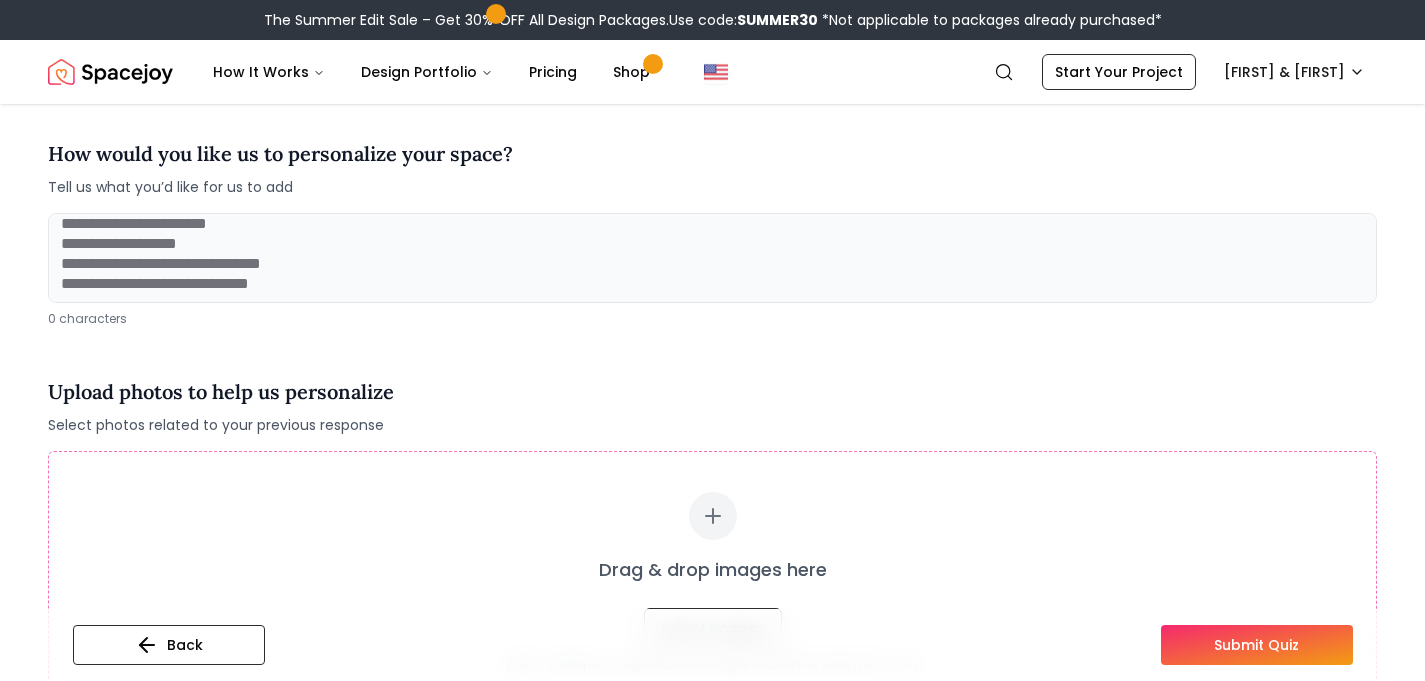 drag, startPoint x: 384, startPoint y: 301, endPoint x: 398, endPoint y: 253, distance: 50 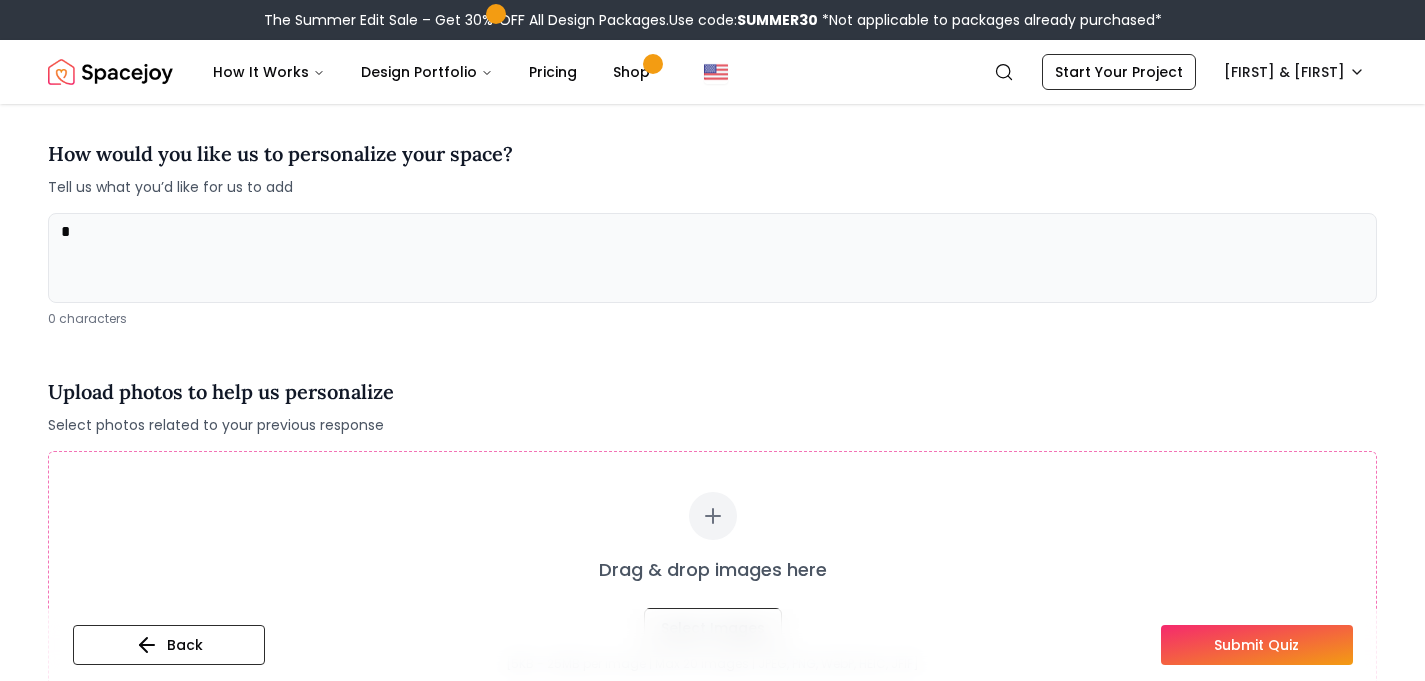scroll, scrollTop: 0, scrollLeft: 0, axis: both 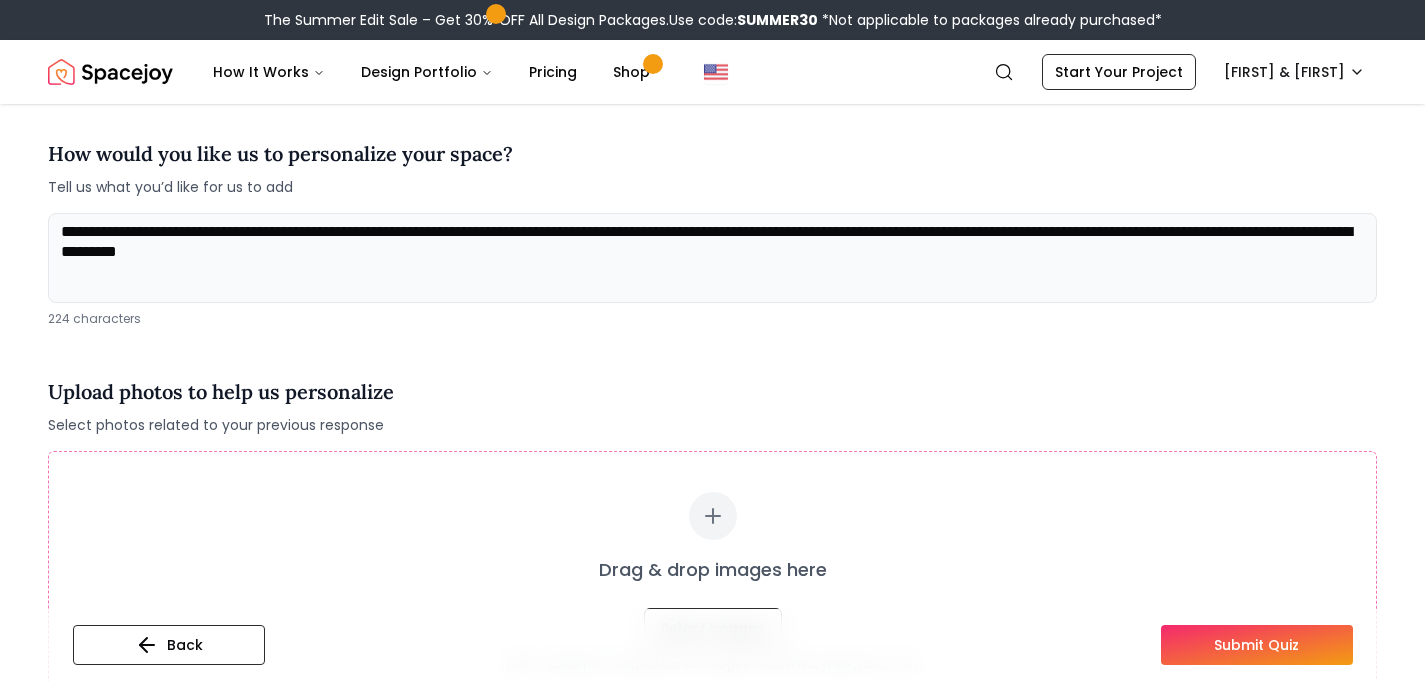 type on "**********" 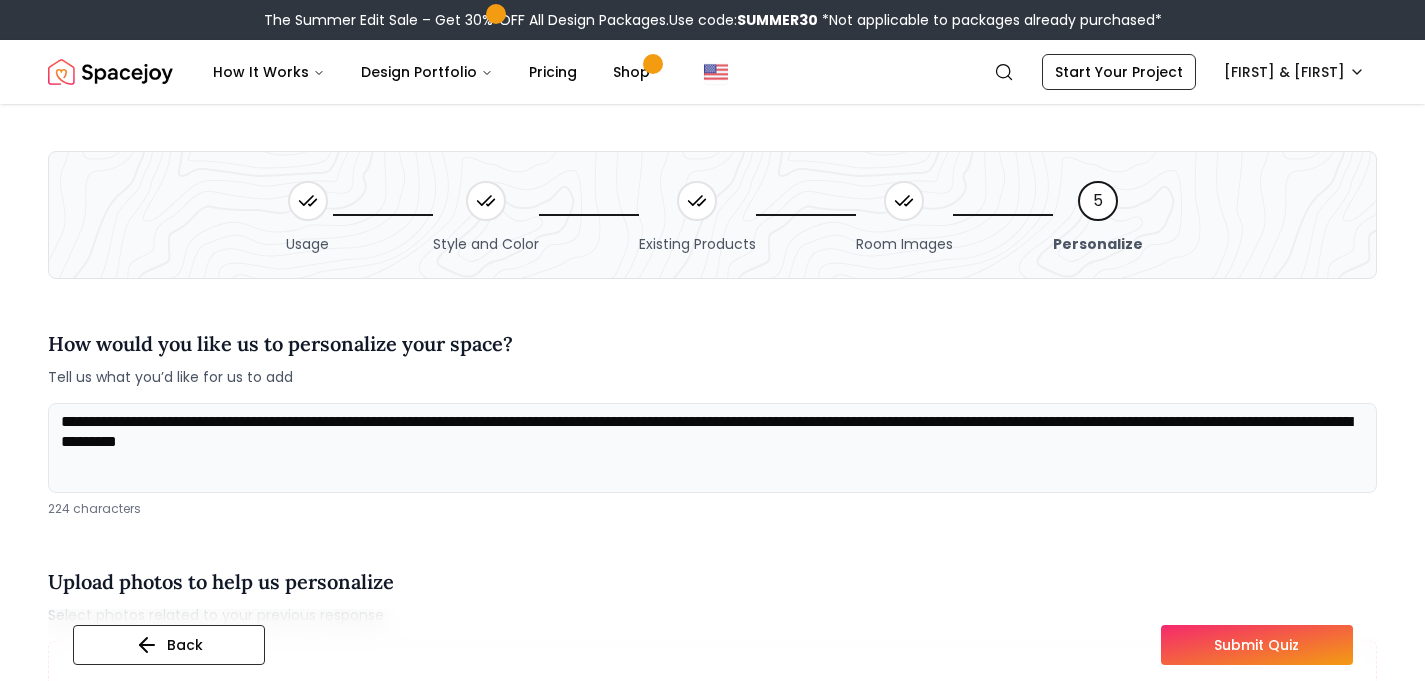 scroll, scrollTop: 0, scrollLeft: 0, axis: both 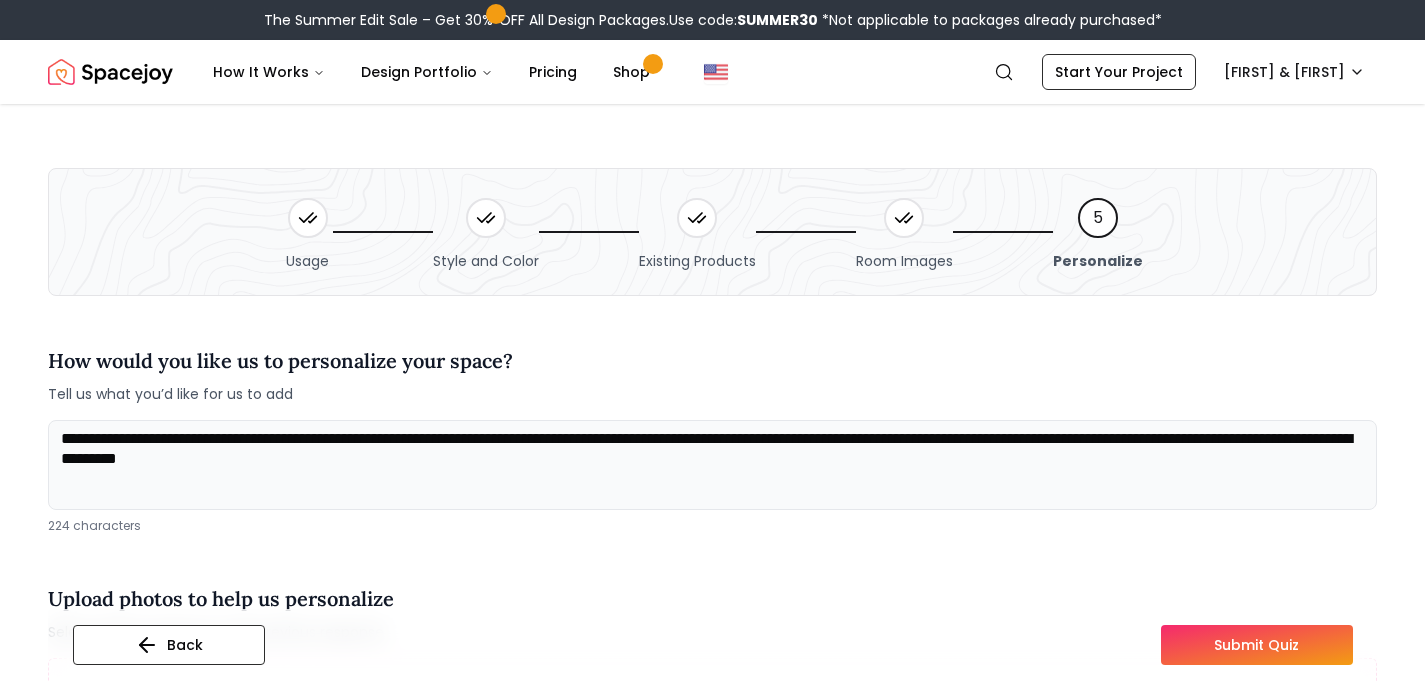 click on "**********" at bounding box center [712, 465] 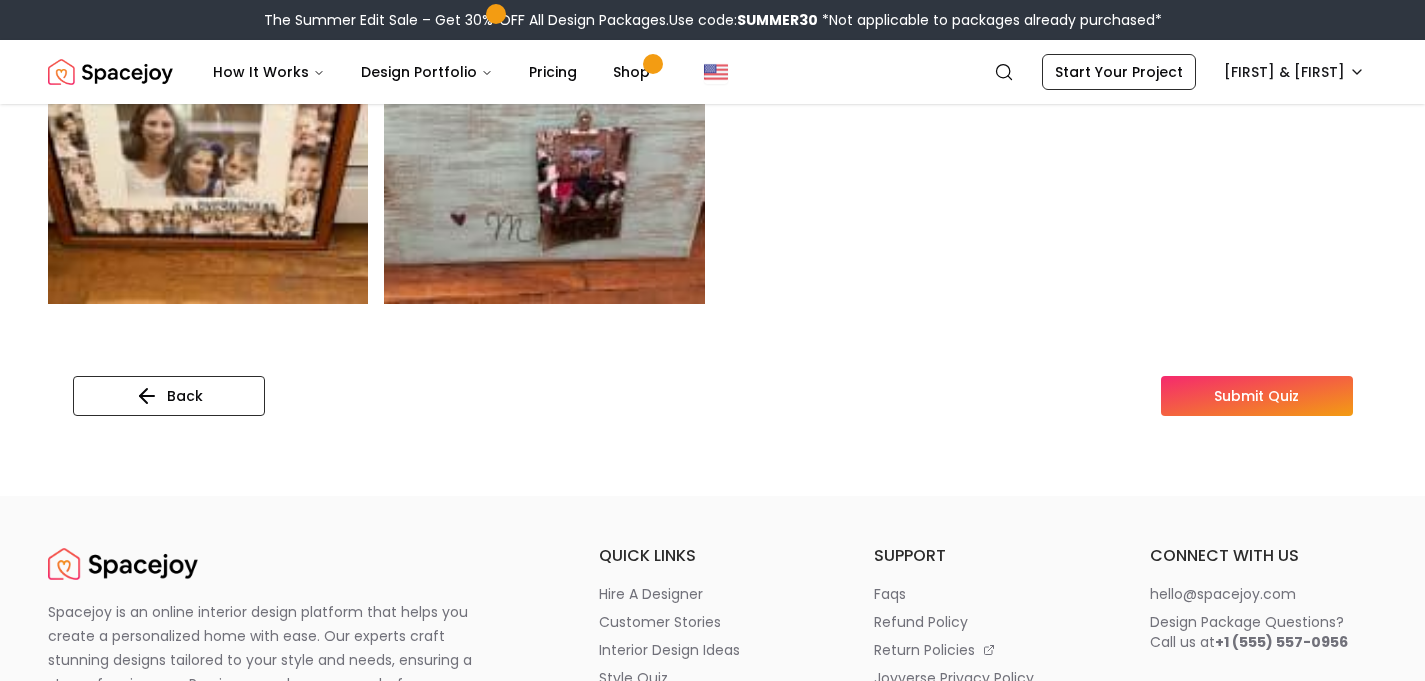 scroll, scrollTop: 949, scrollLeft: 0, axis: vertical 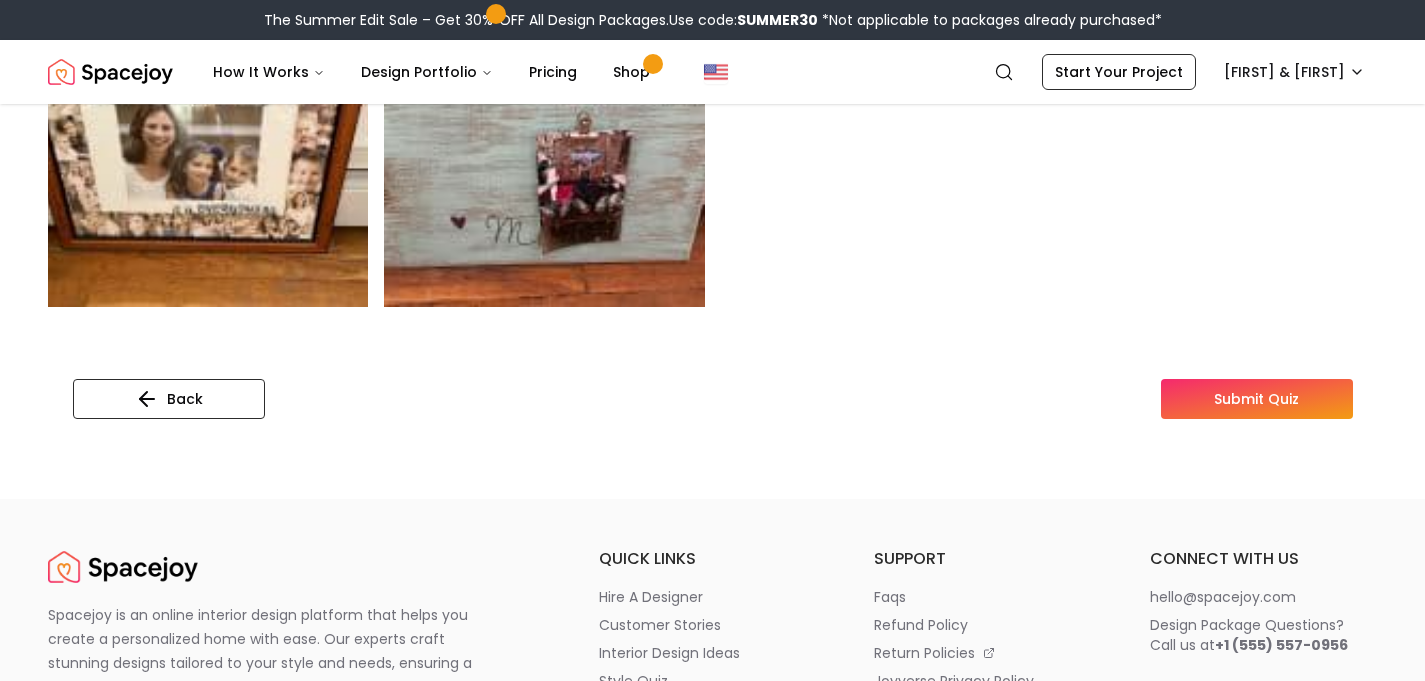 type on "**********" 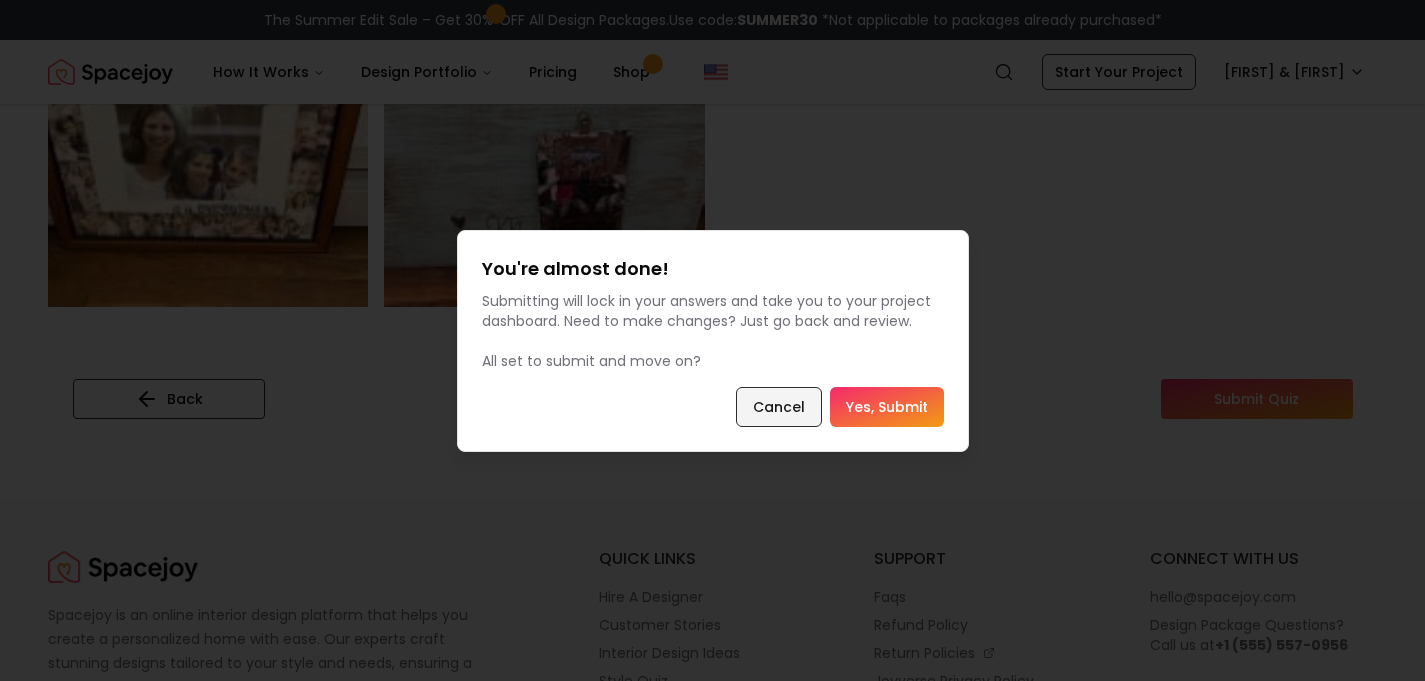 click on "Cancel" at bounding box center [779, 407] 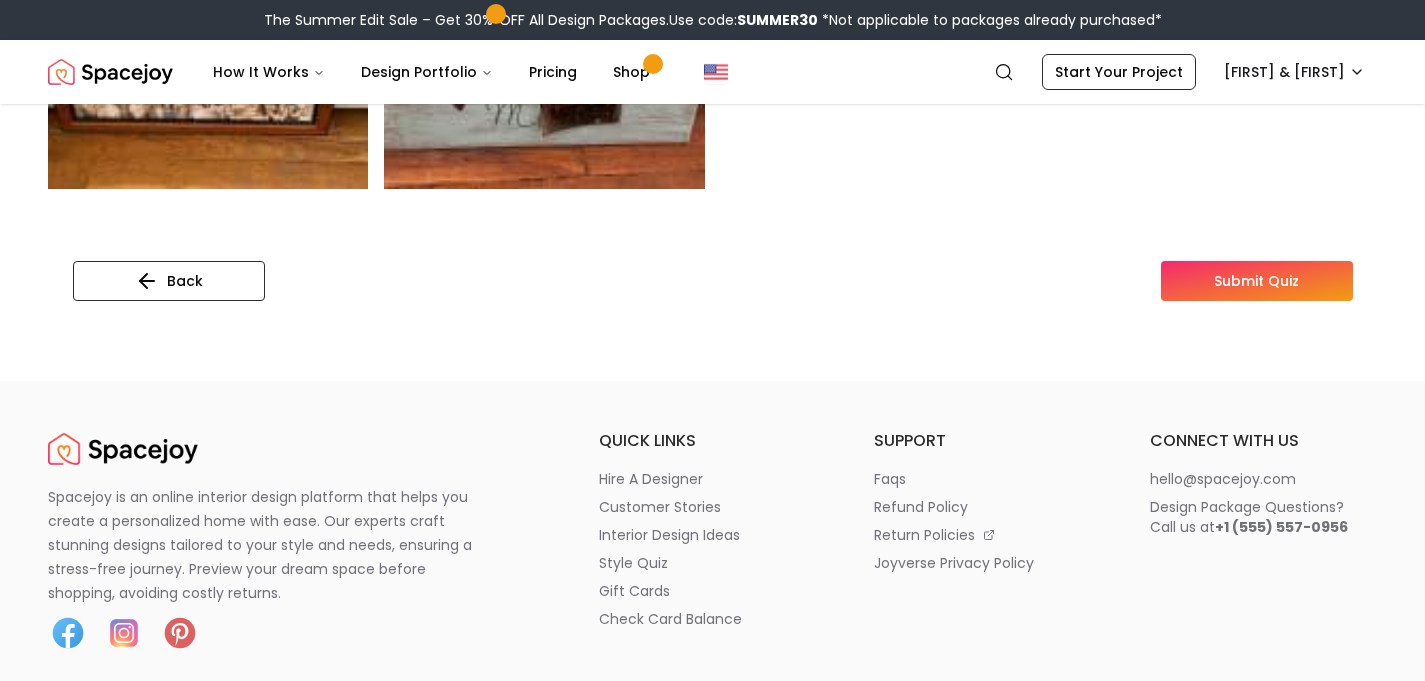 scroll, scrollTop: 1077, scrollLeft: 0, axis: vertical 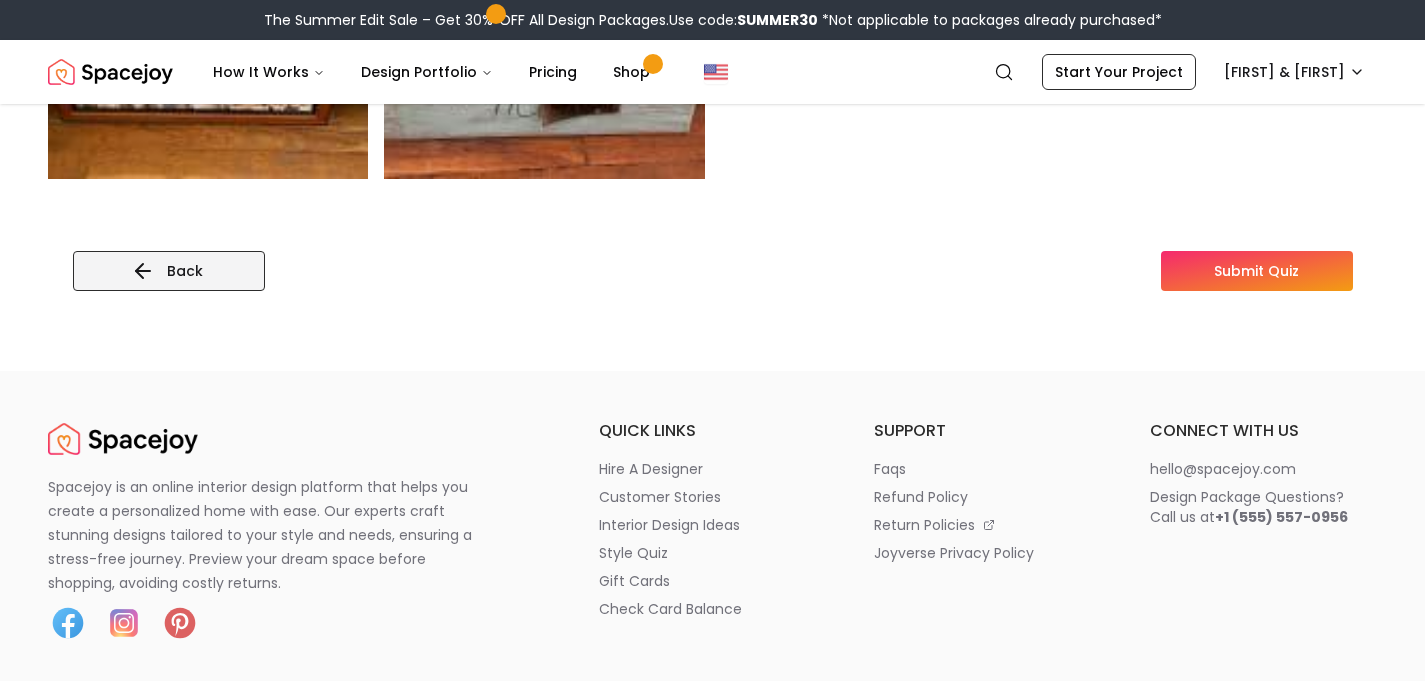 click 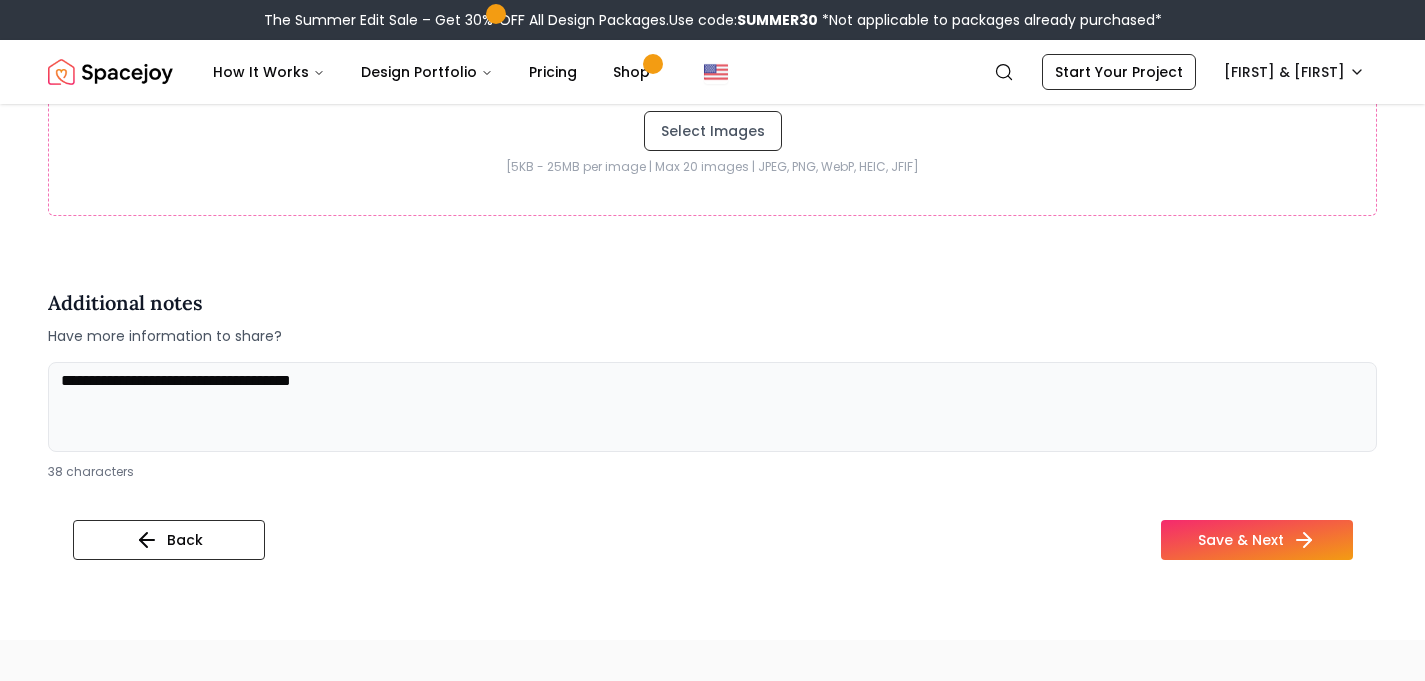 scroll, scrollTop: 4316, scrollLeft: 0, axis: vertical 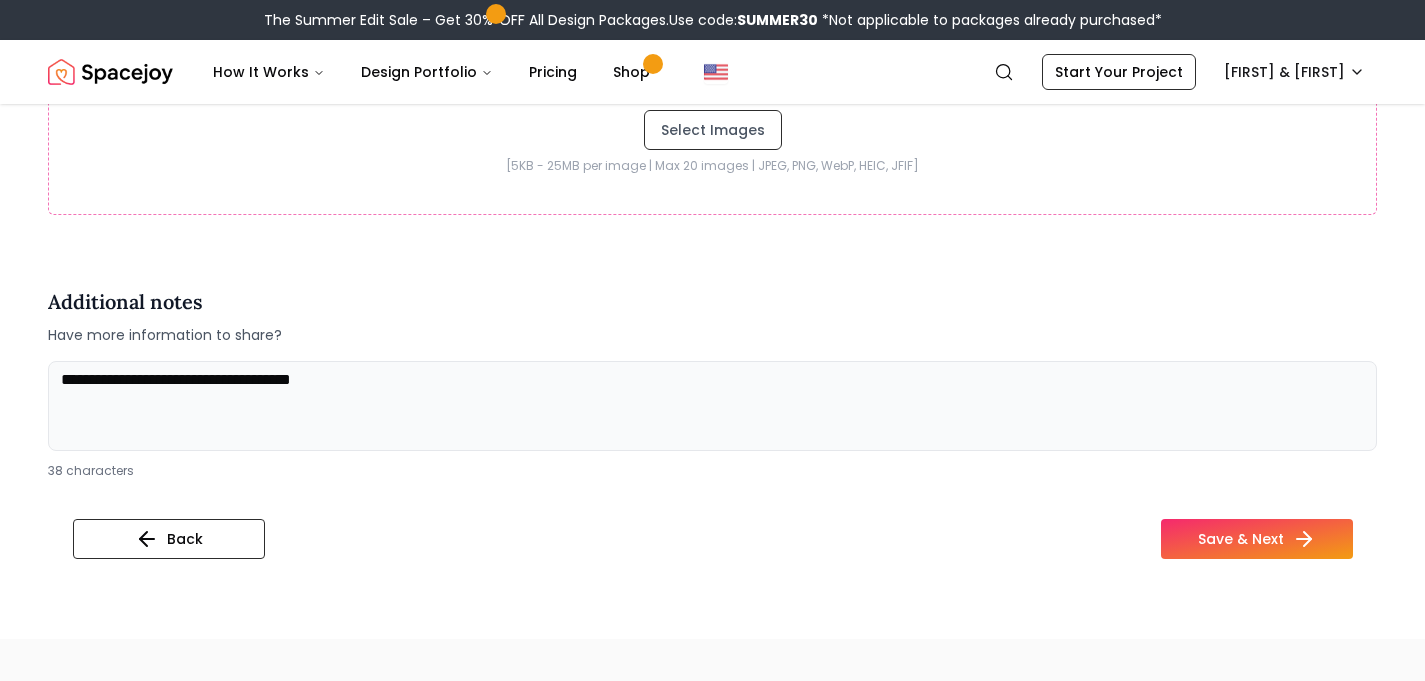 click on "**********" at bounding box center [712, 406] 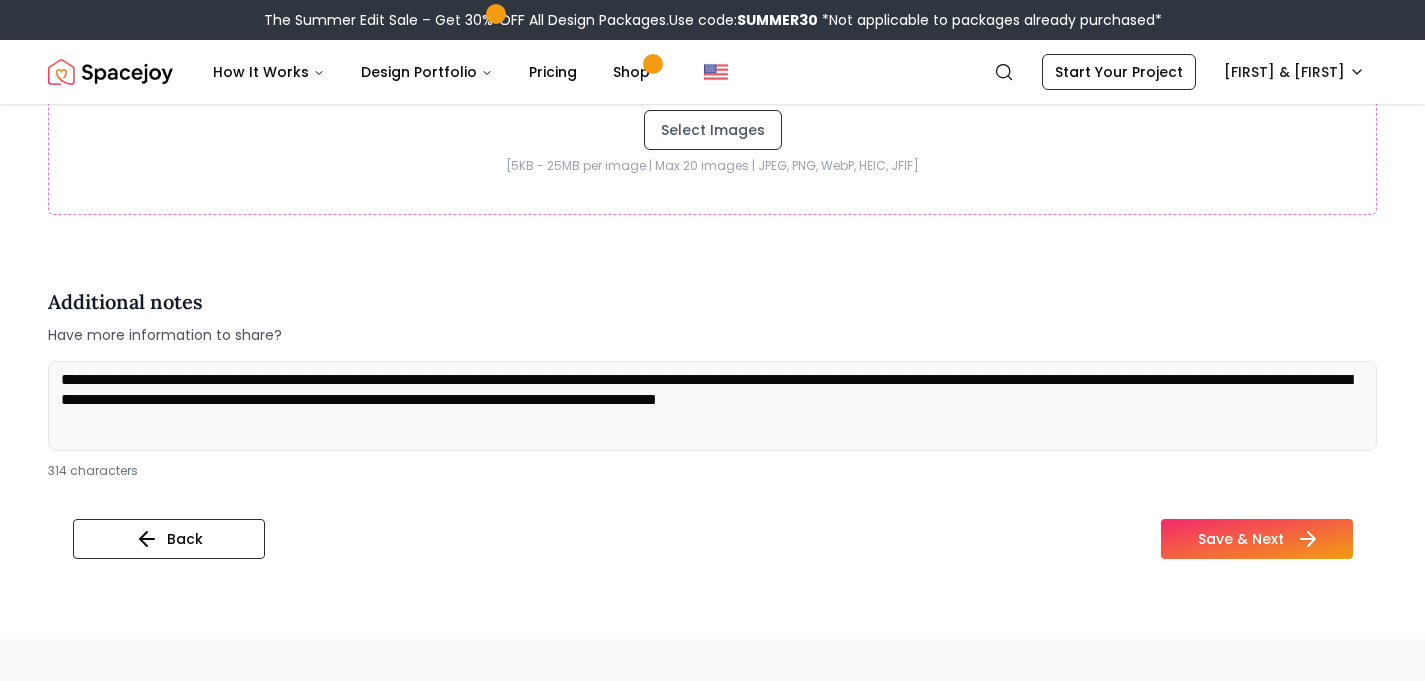 type on "**********" 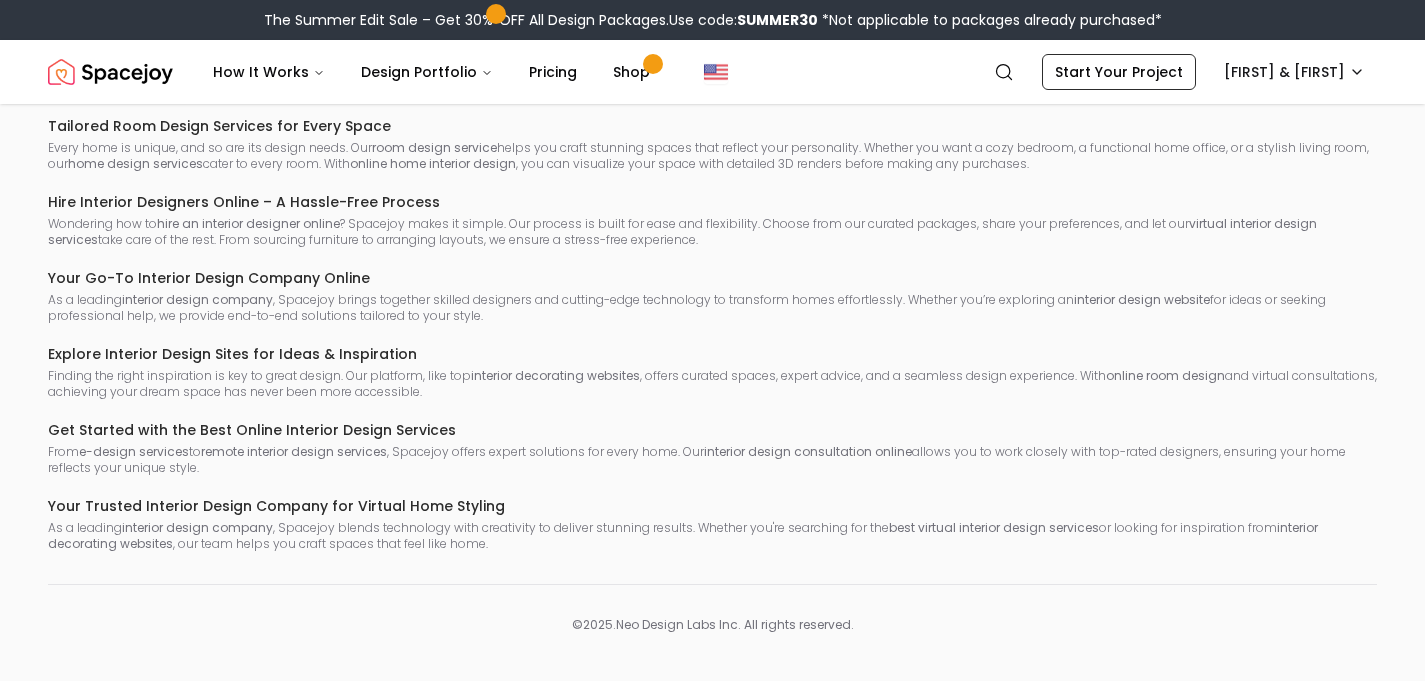 scroll, scrollTop: 0, scrollLeft: 0, axis: both 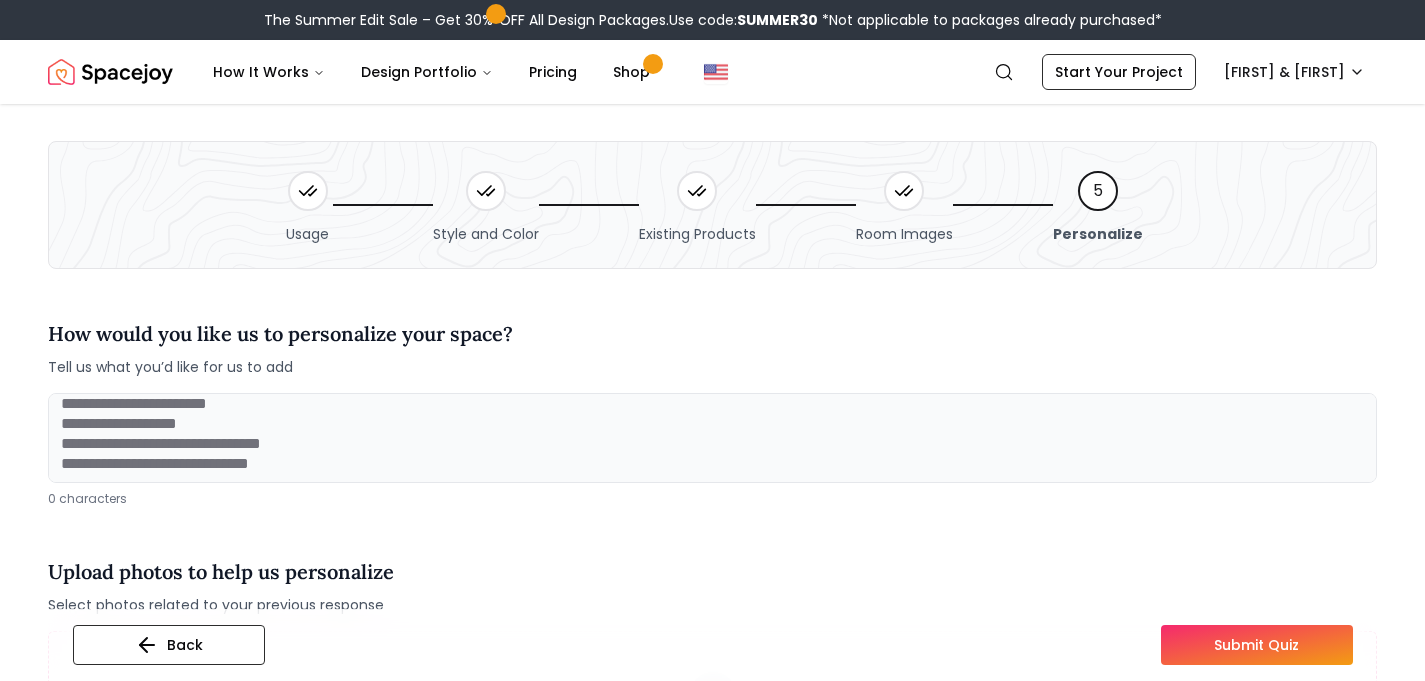 click at bounding box center [712, 438] 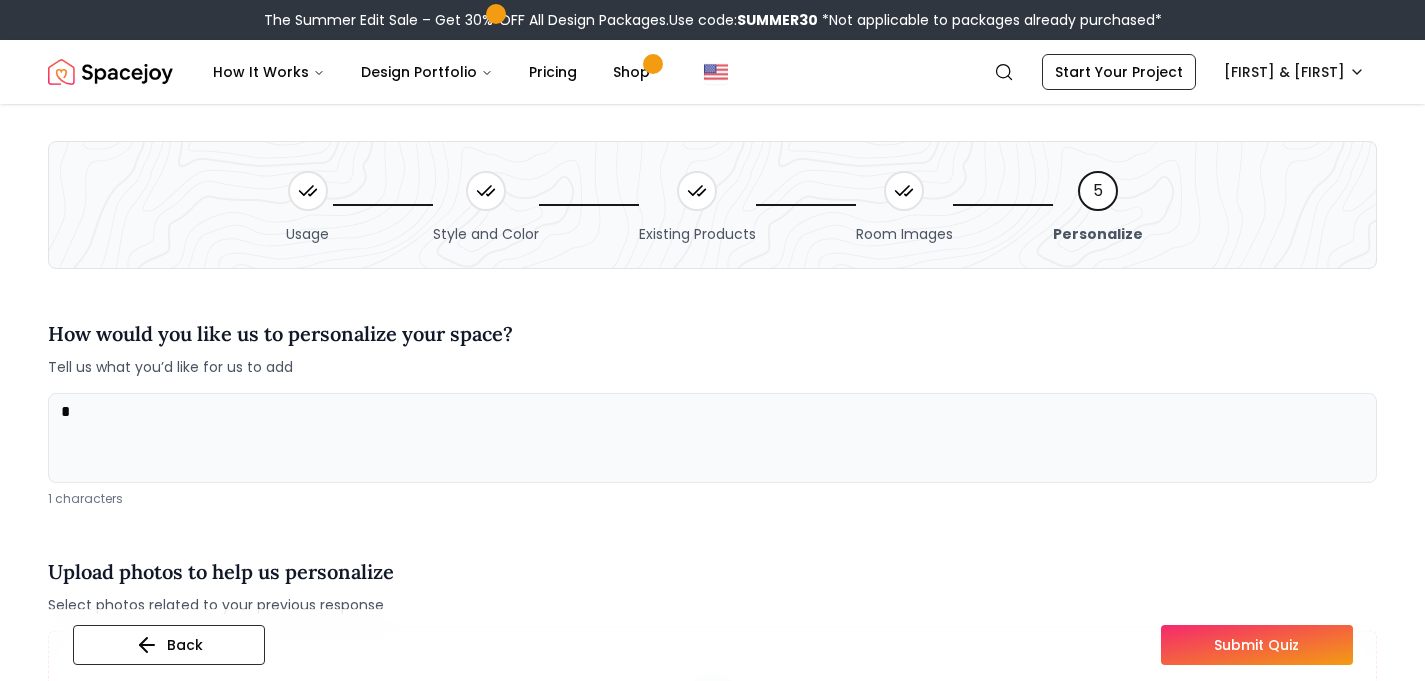 scroll, scrollTop: 0, scrollLeft: 0, axis: both 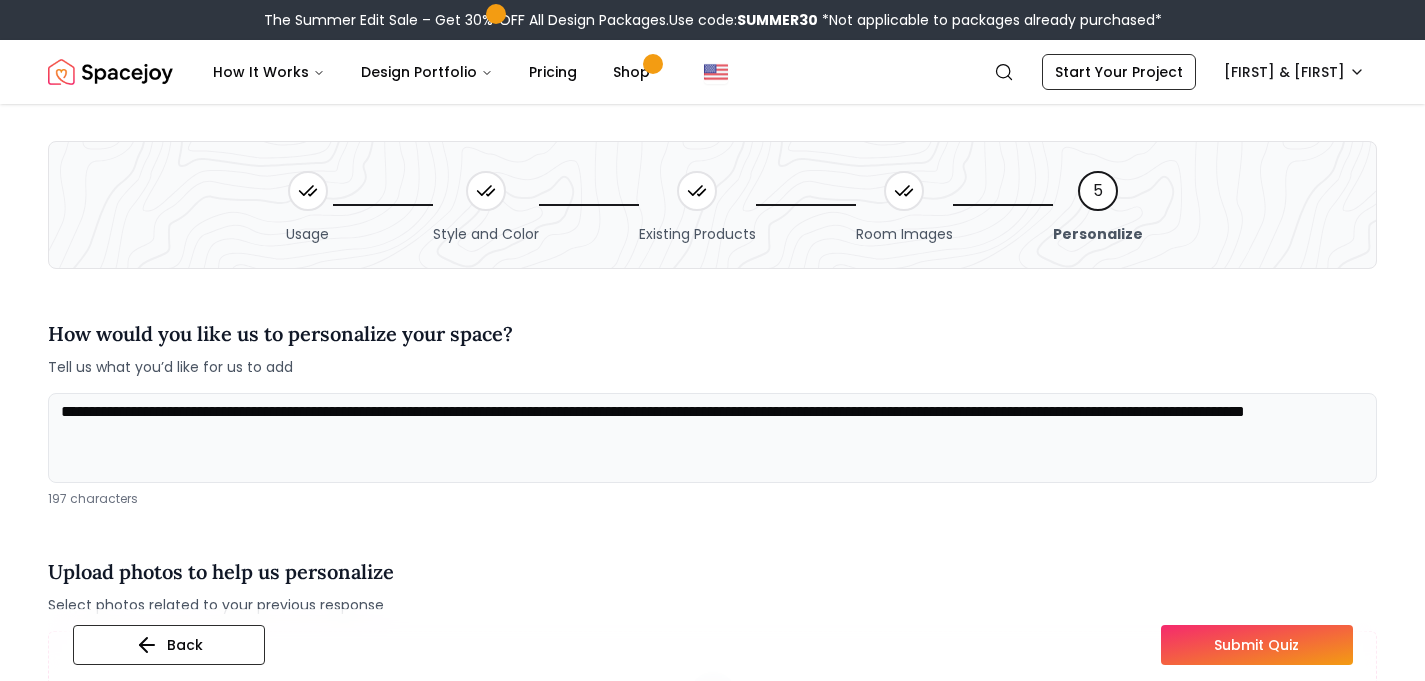 click on "**********" at bounding box center [712, 438] 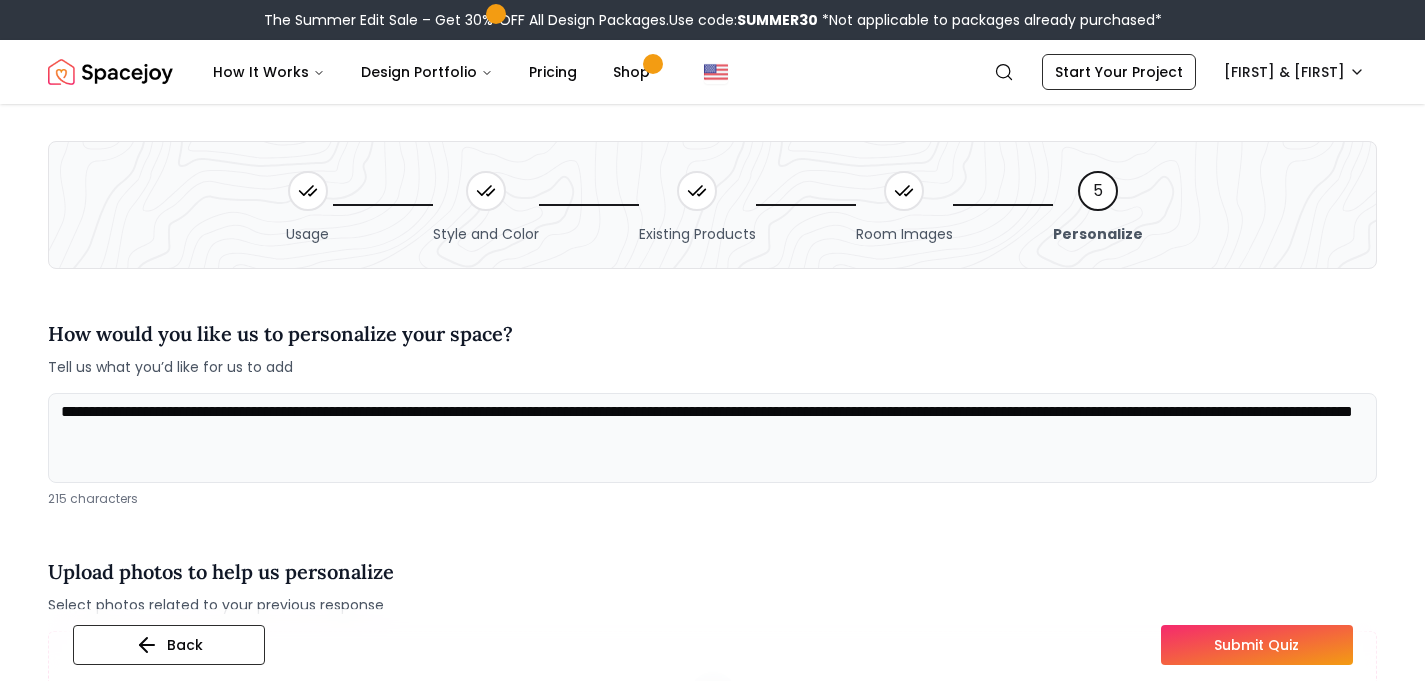 click on "**********" at bounding box center [712, 438] 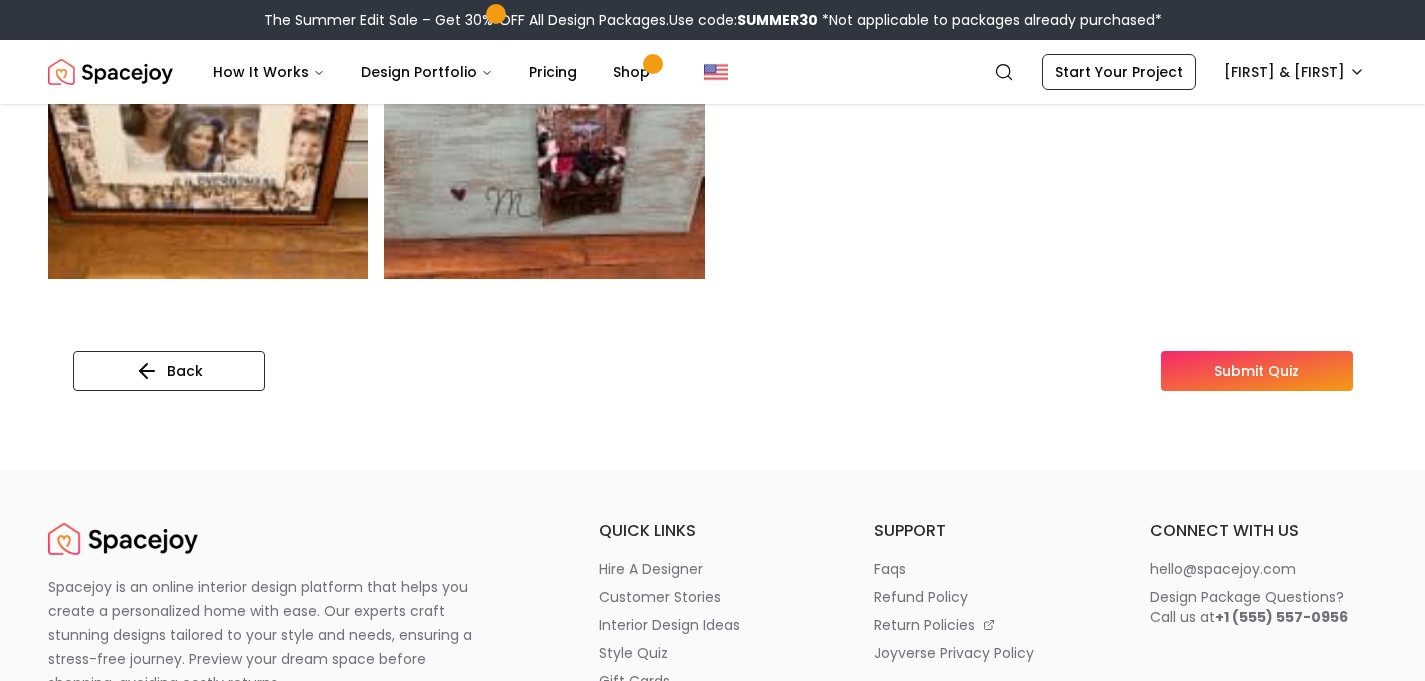 scroll, scrollTop: 993, scrollLeft: 0, axis: vertical 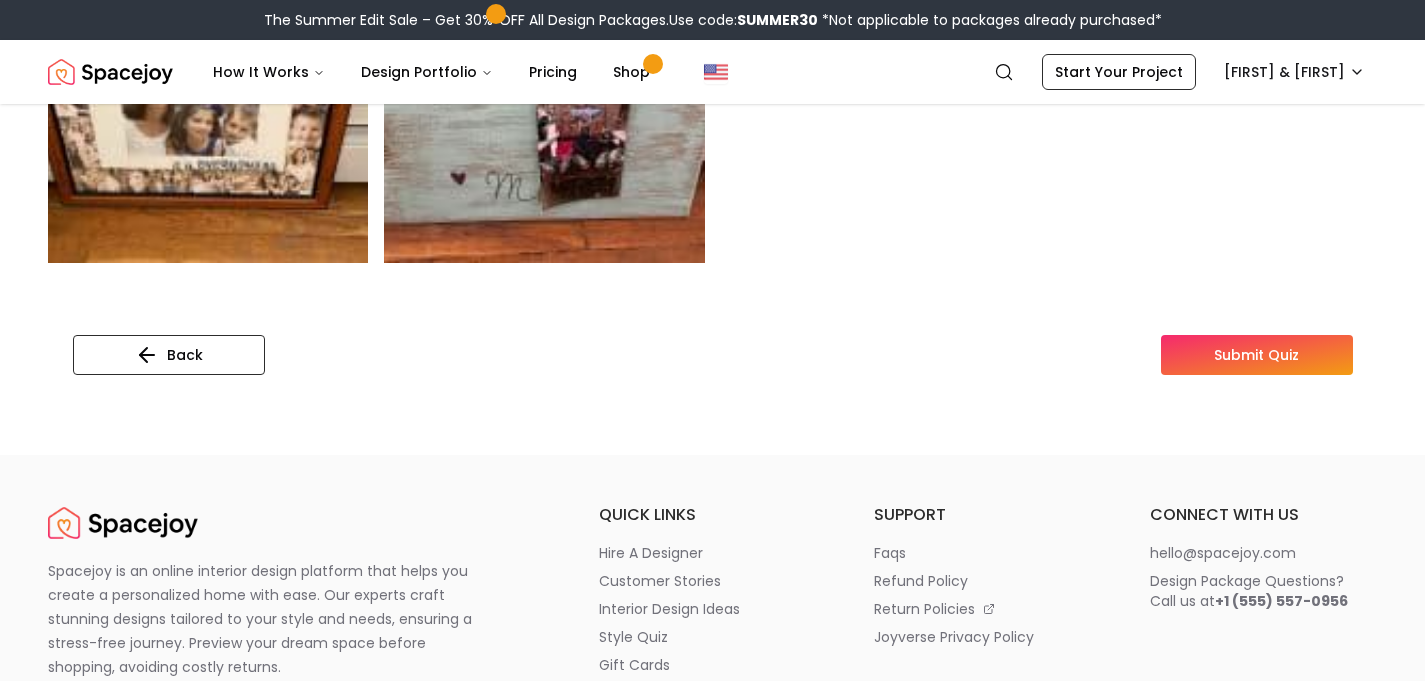 type on "**********" 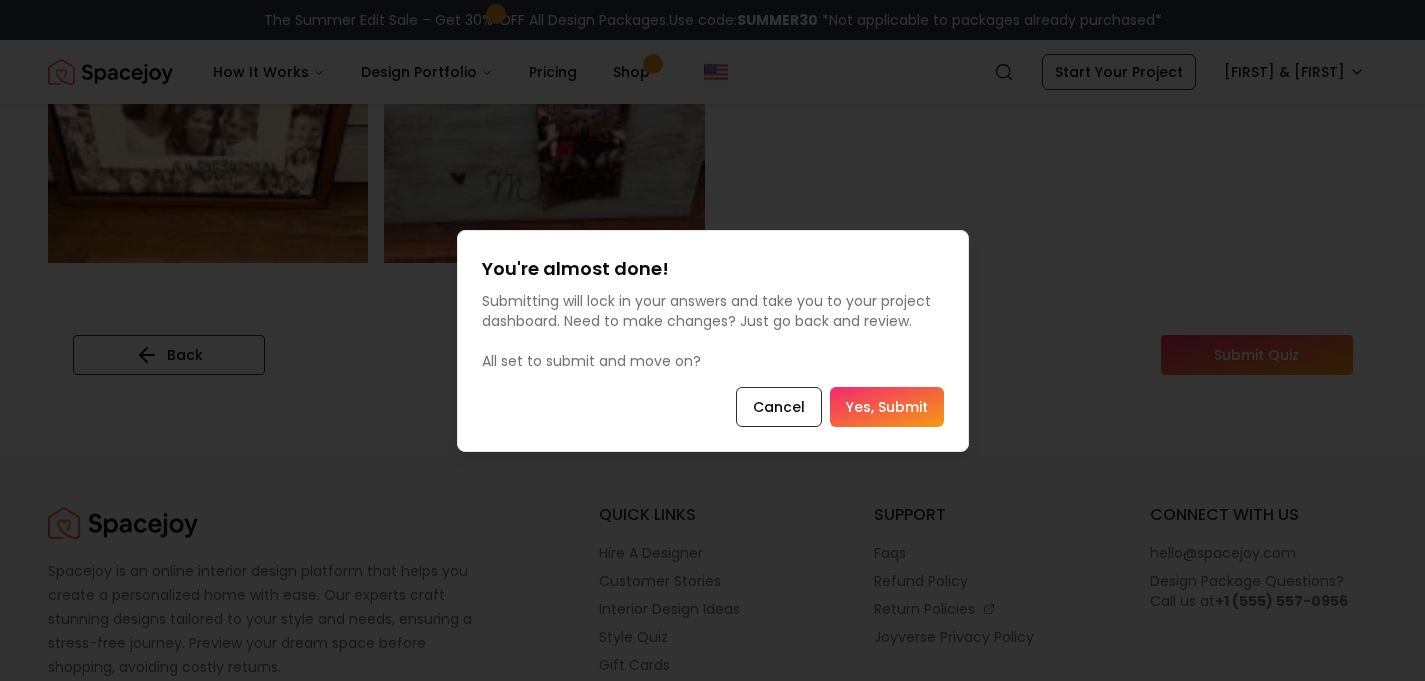 click on "Yes, Submit" at bounding box center (887, 407) 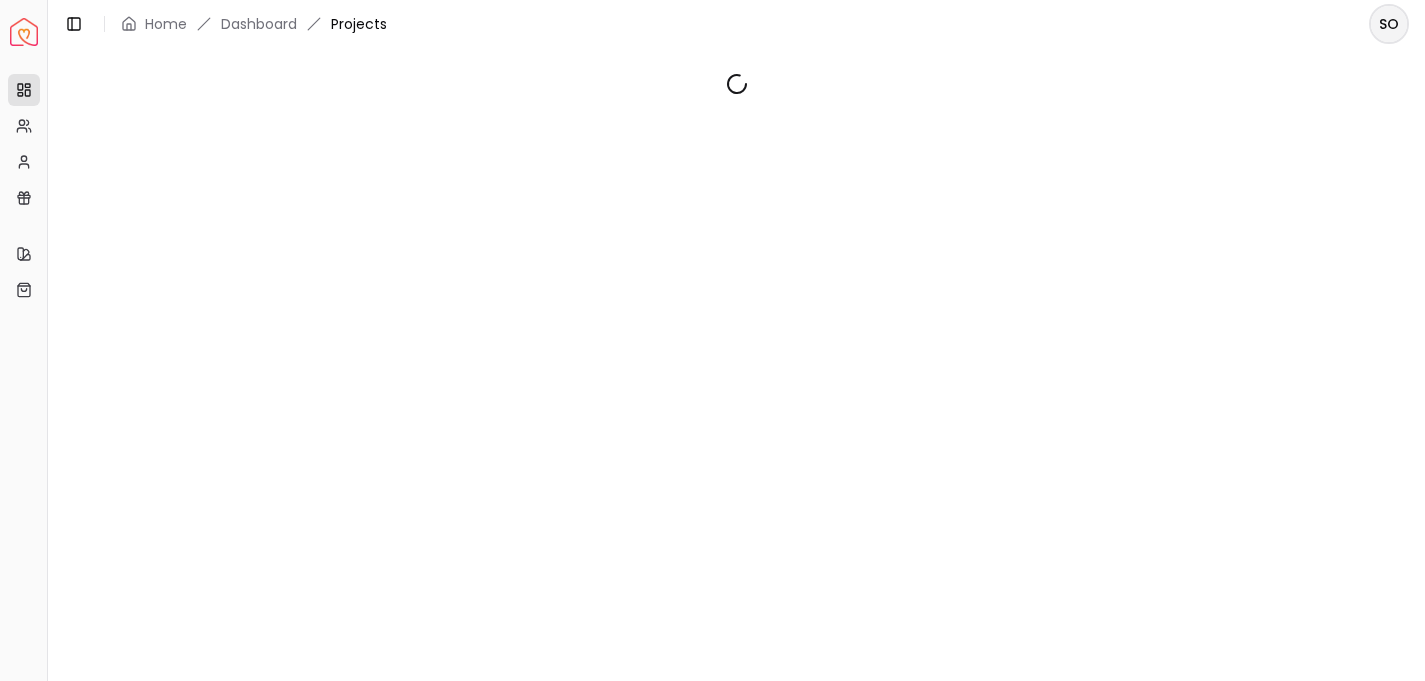 scroll, scrollTop: 0, scrollLeft: 0, axis: both 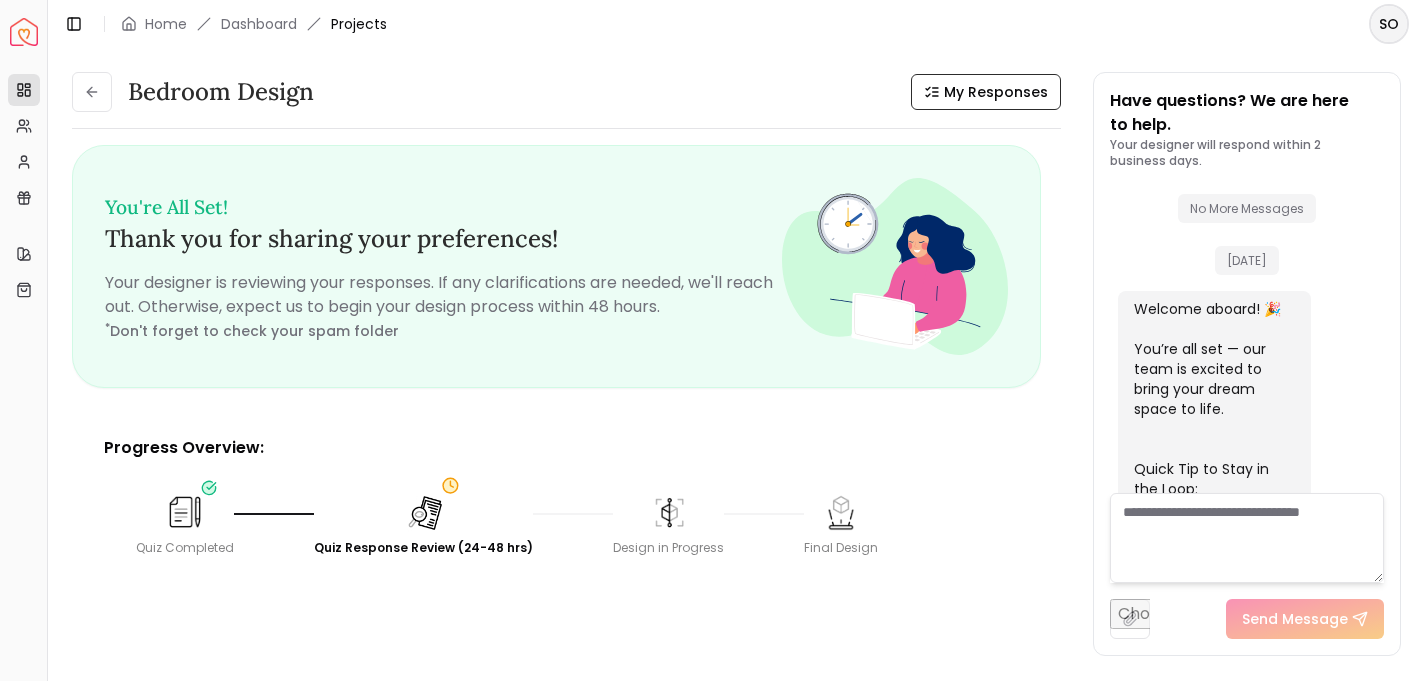 click on "Projects" at bounding box center (359, 24) 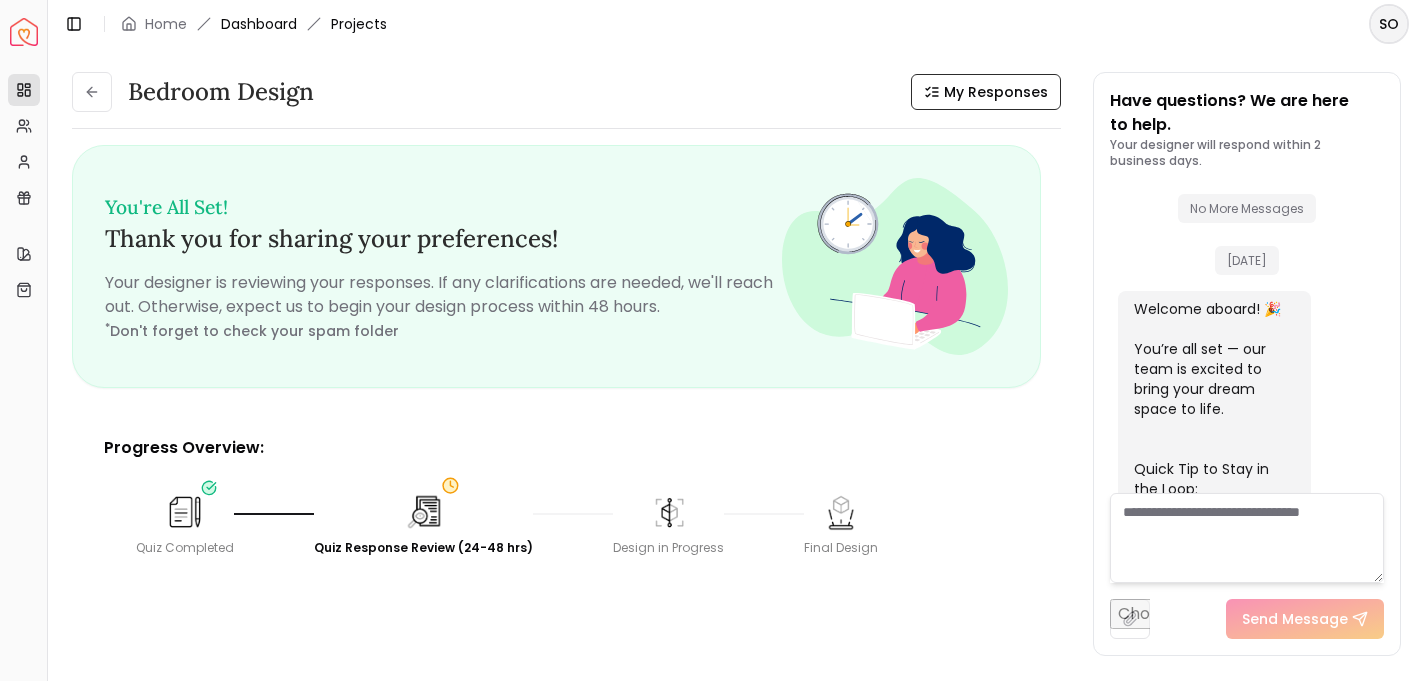click on "Dashboard" at bounding box center [259, 24] 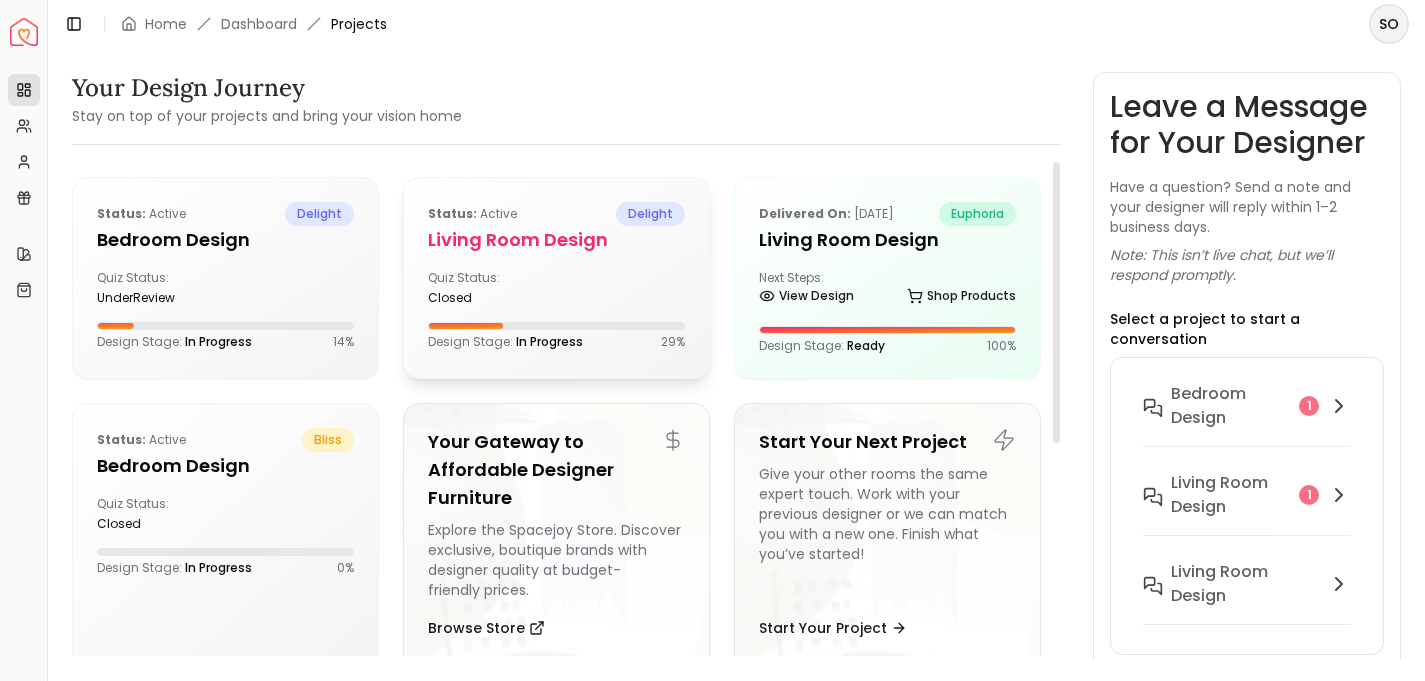 click on "Quiz Status: closed" at bounding box center [488, 288] 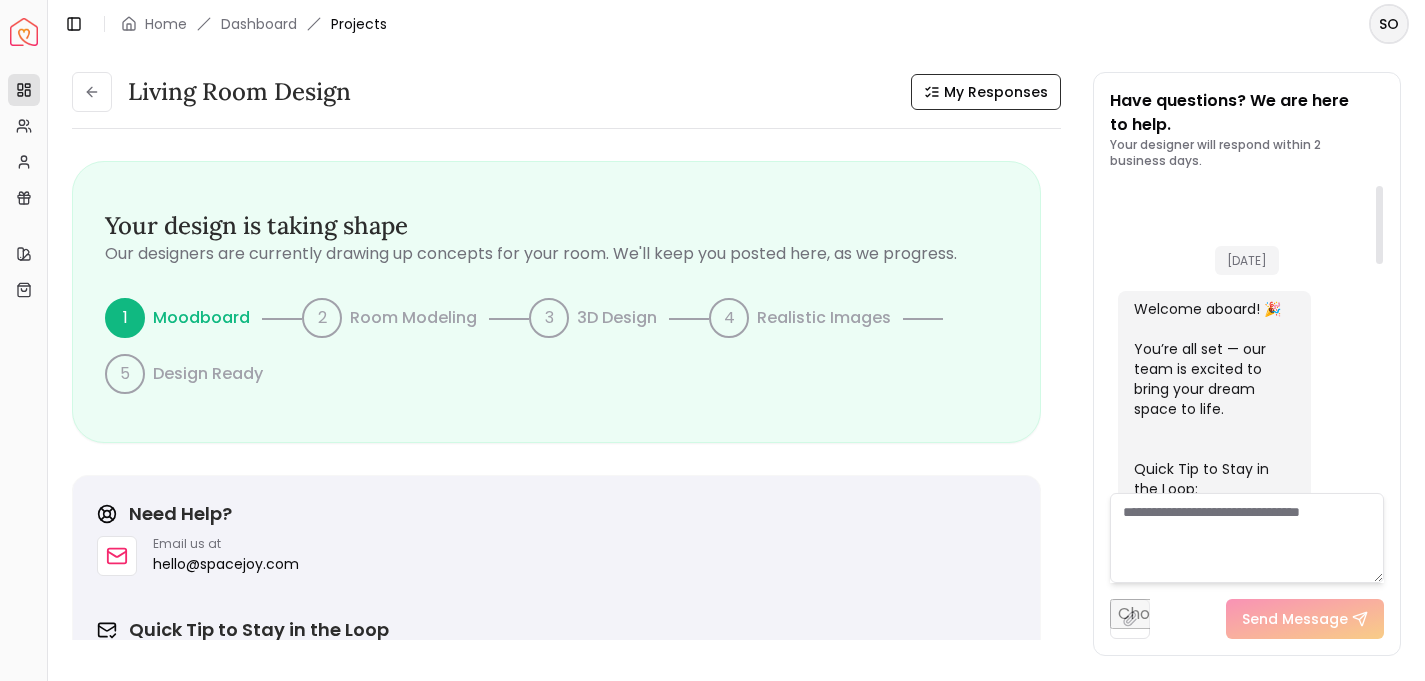 scroll, scrollTop: 0, scrollLeft: 0, axis: both 